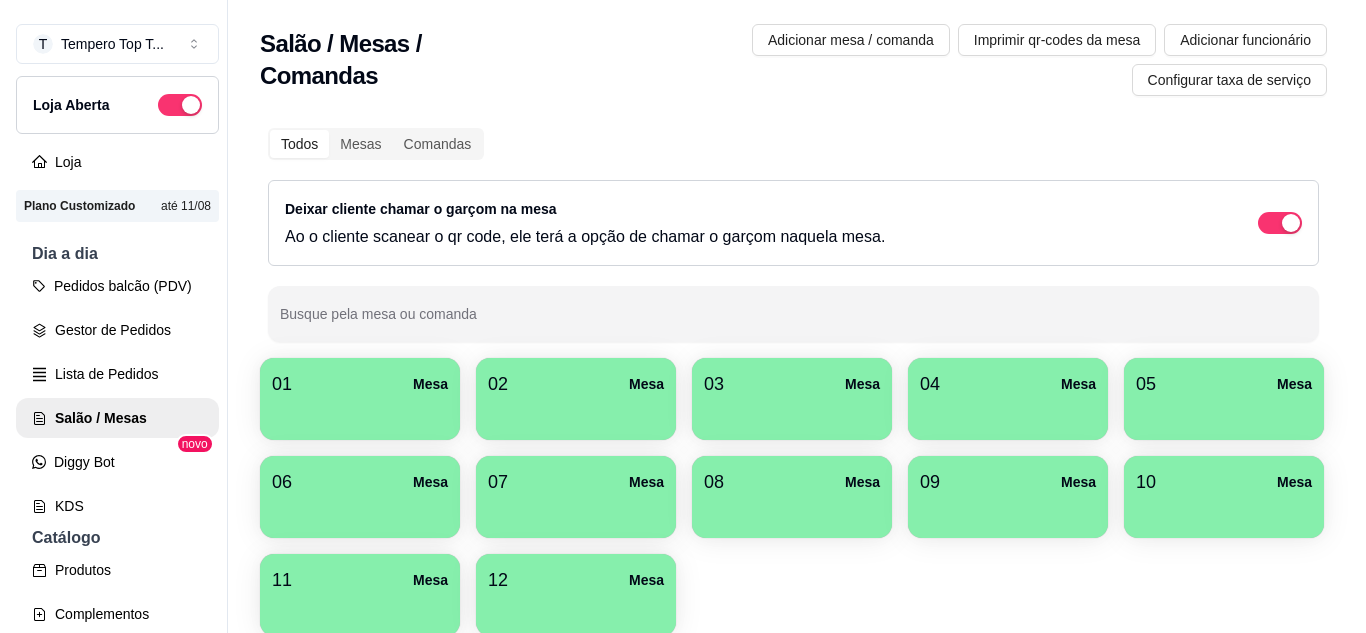 scroll, scrollTop: 0, scrollLeft: 0, axis: both 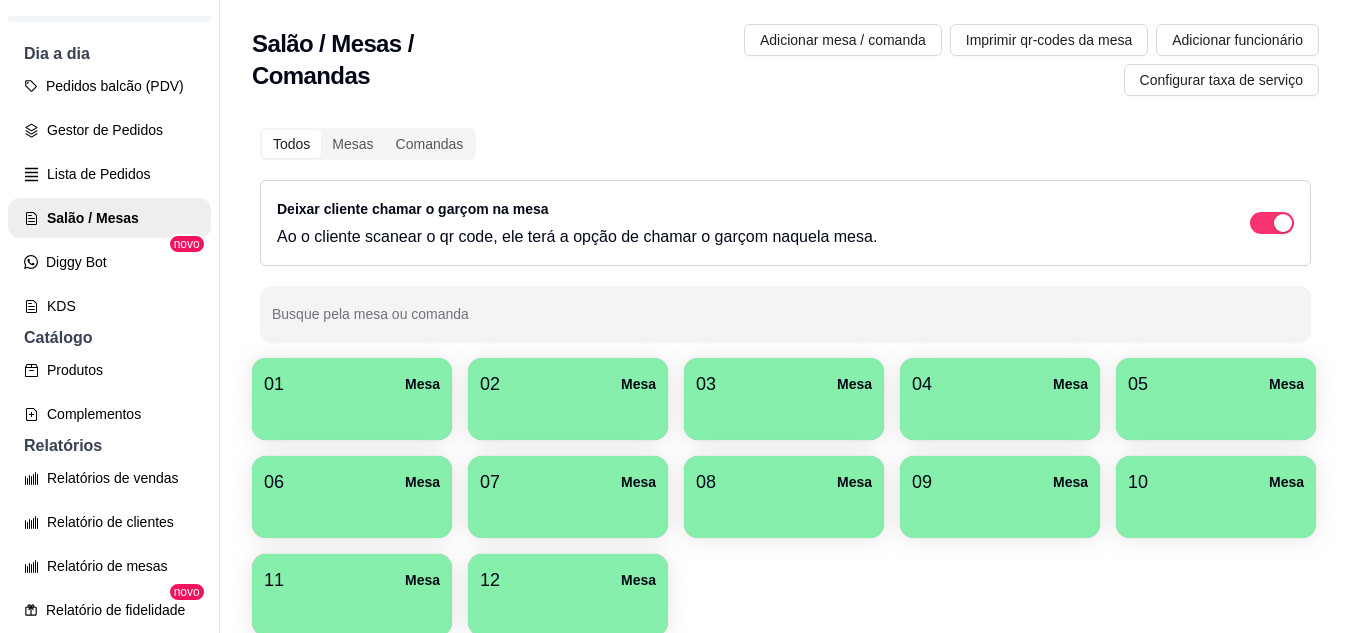 click at bounding box center [352, 413] 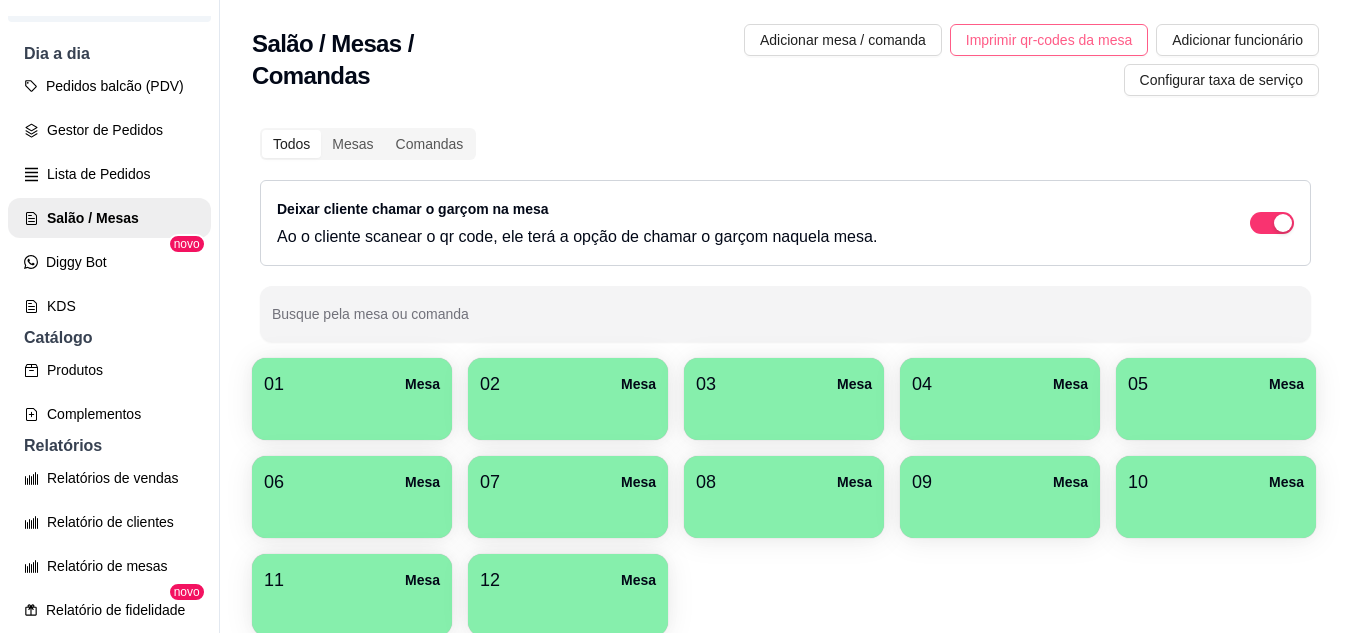 click on "Imprimir qr-codes da mesa" at bounding box center (1049, 40) 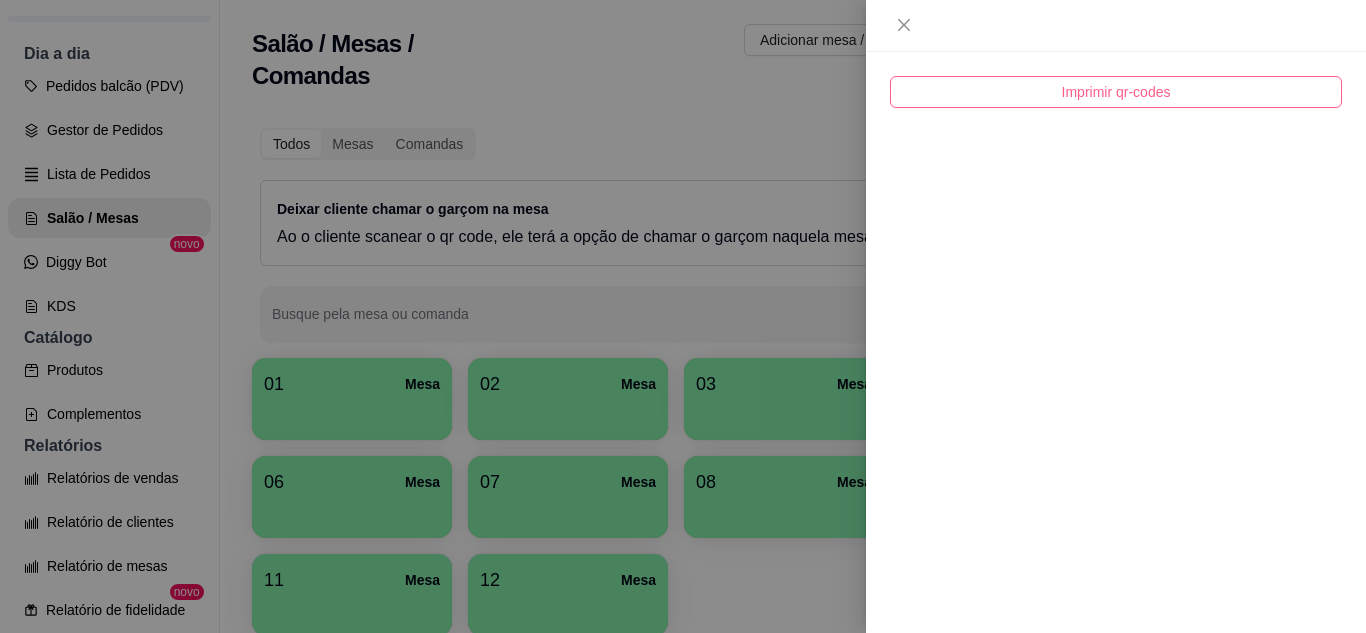 click on "Imprimir qr-codes" at bounding box center (1116, 92) 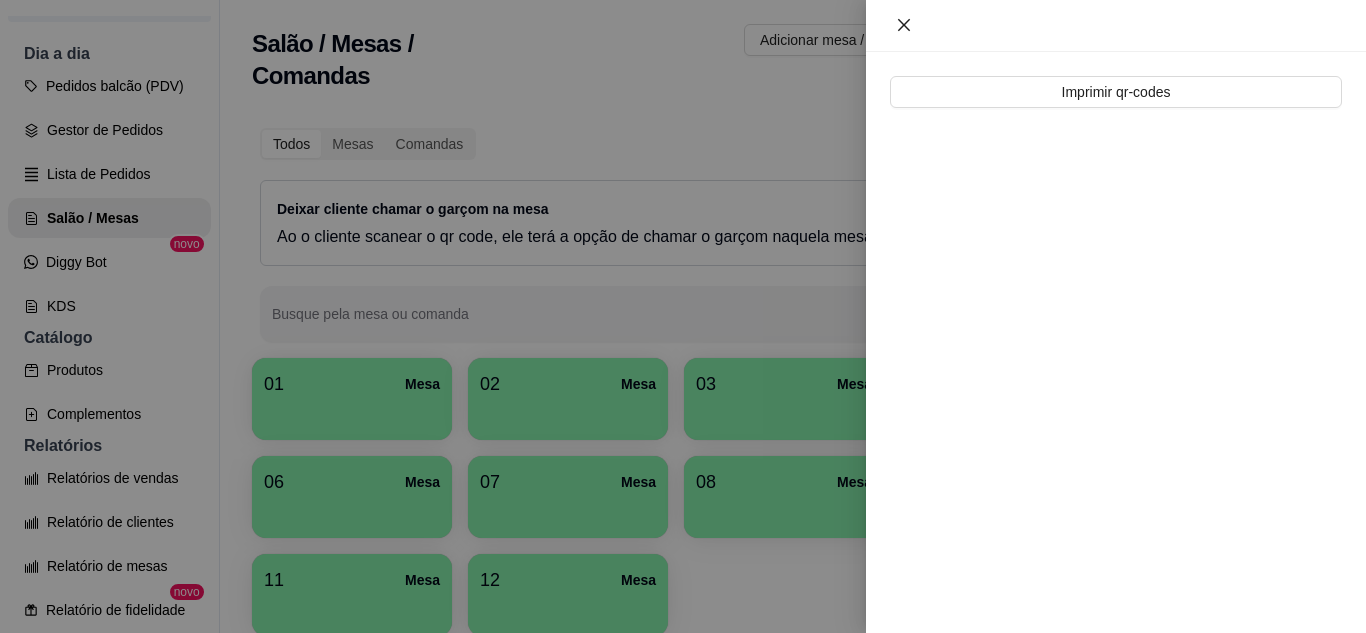 click 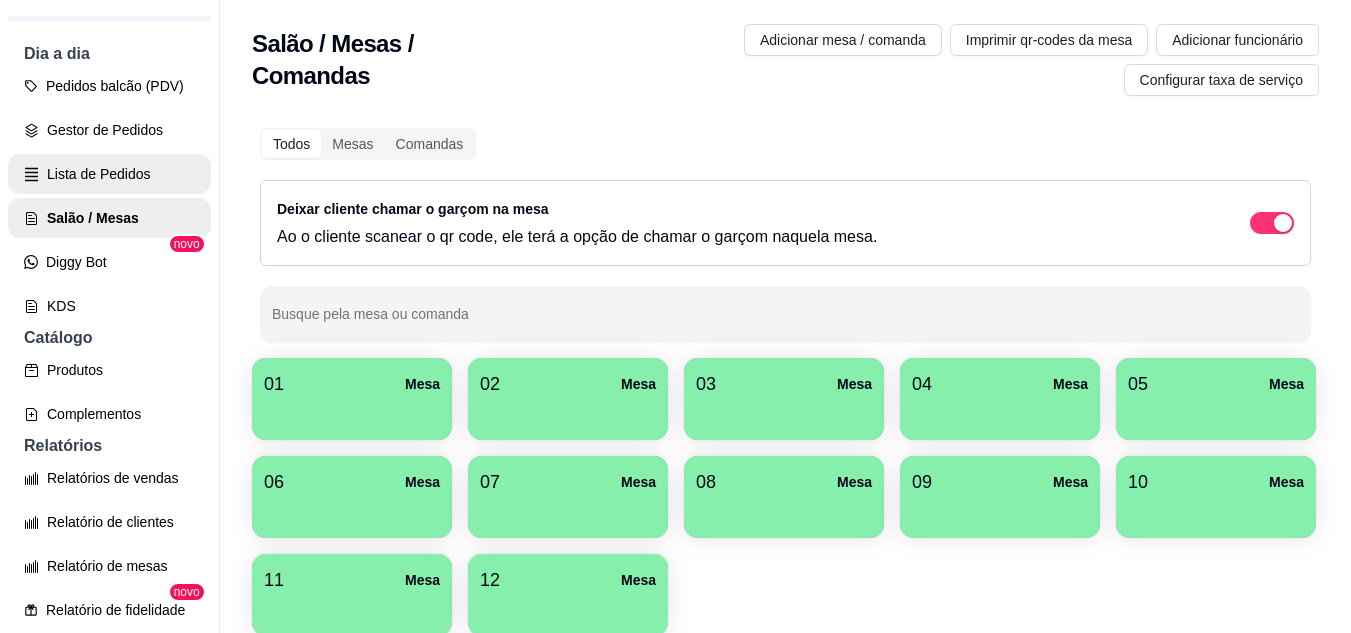 click on "Lista de Pedidos" at bounding box center (109, 174) 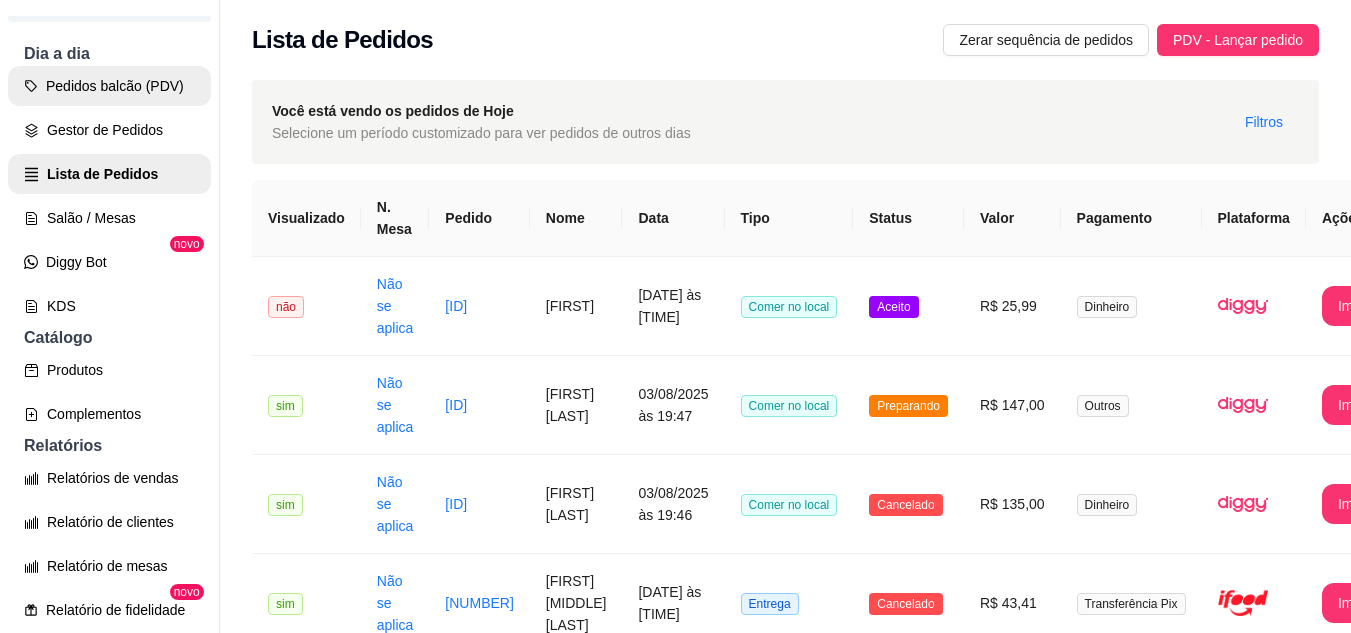 click on "Pedidos balcão (PDV)" at bounding box center (109, 86) 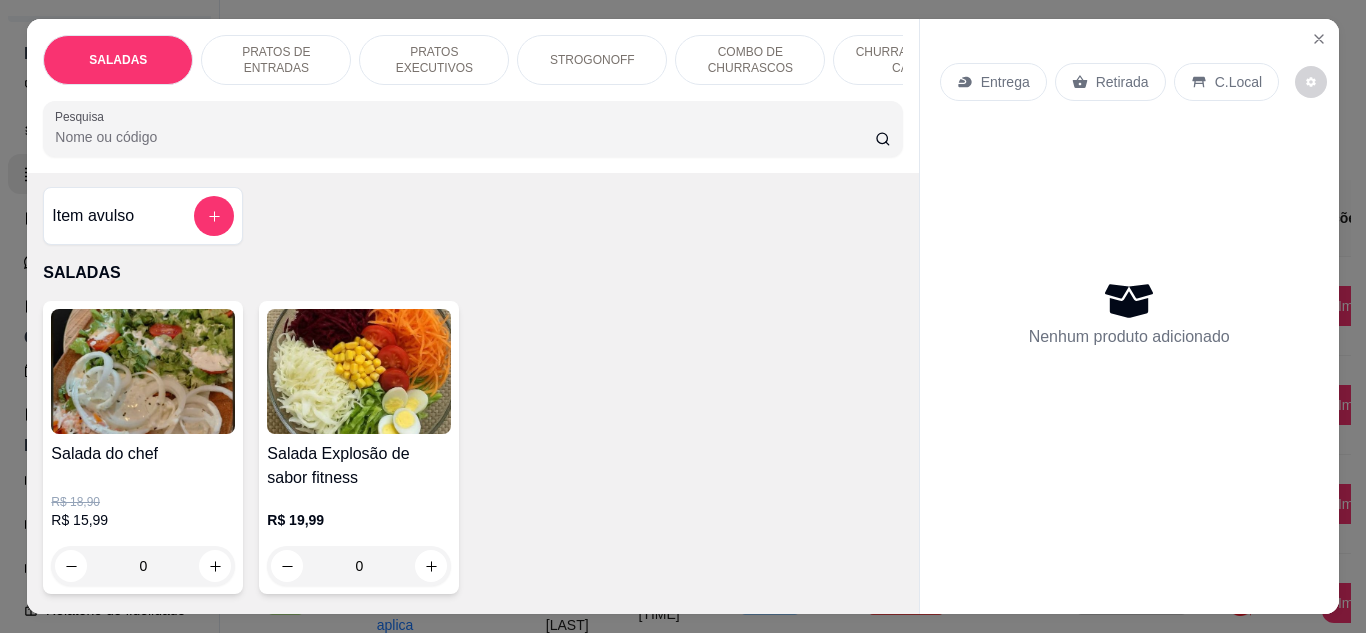 scroll, scrollTop: 0, scrollLeft: 0, axis: both 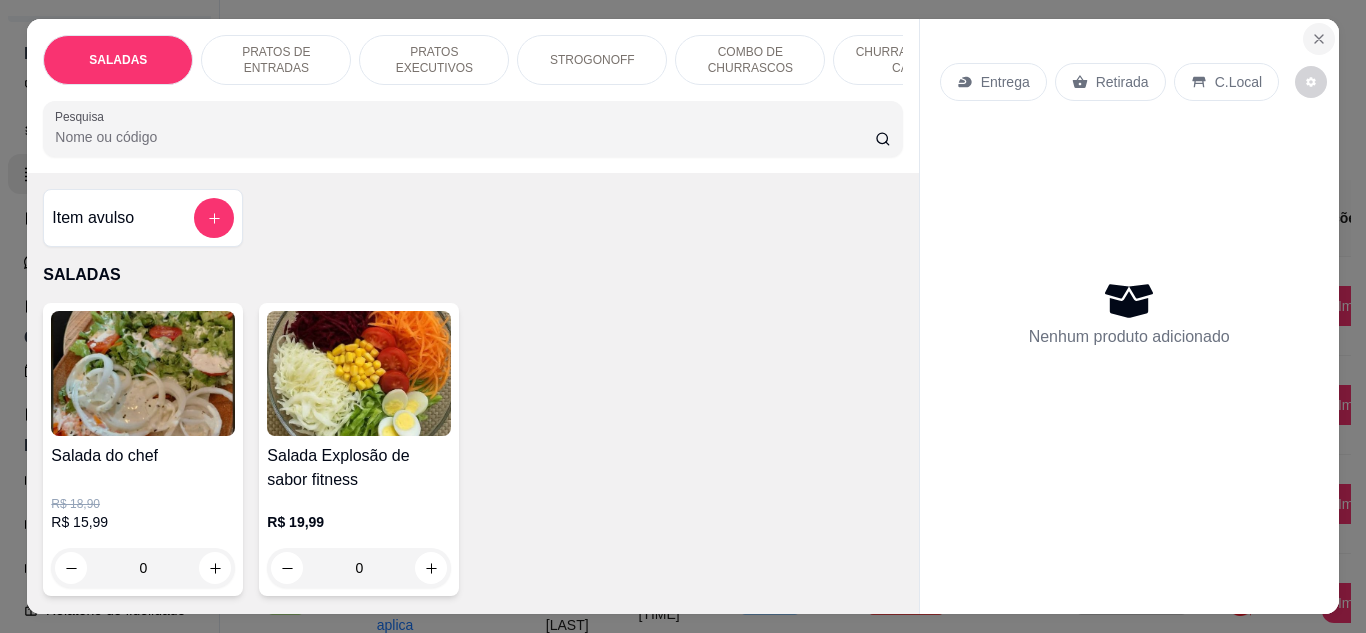 click 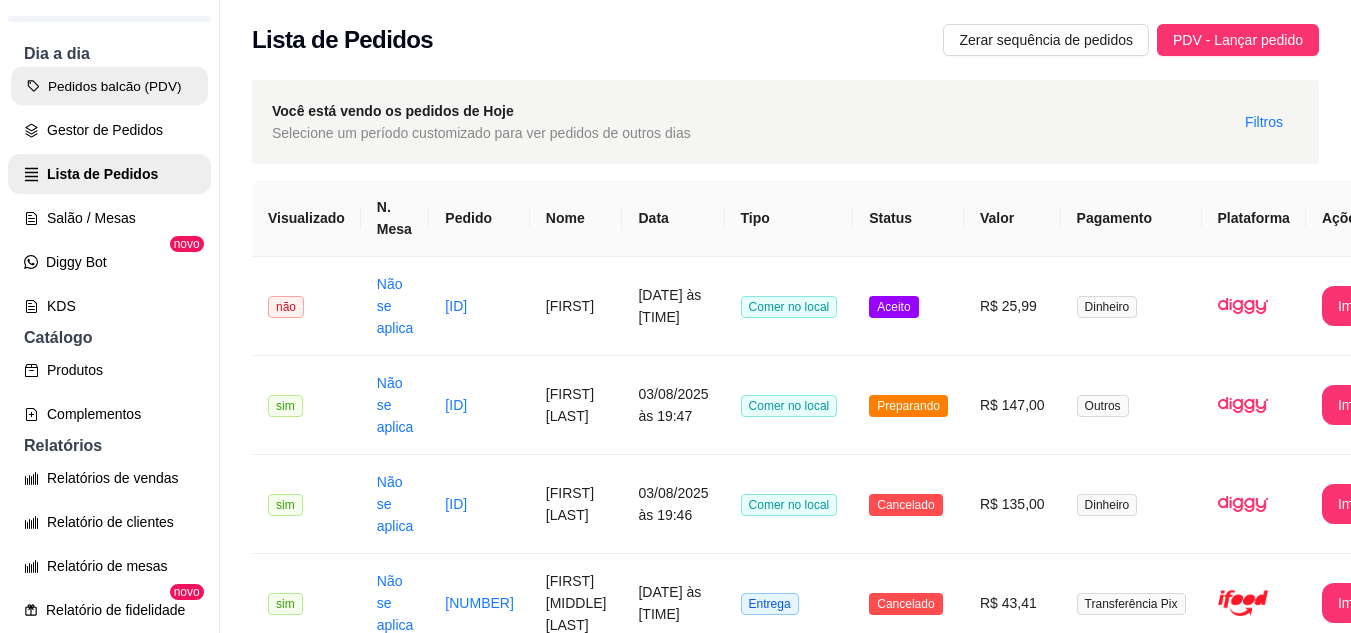 click on "Pedidos balcão (PDV)" at bounding box center [109, 86] 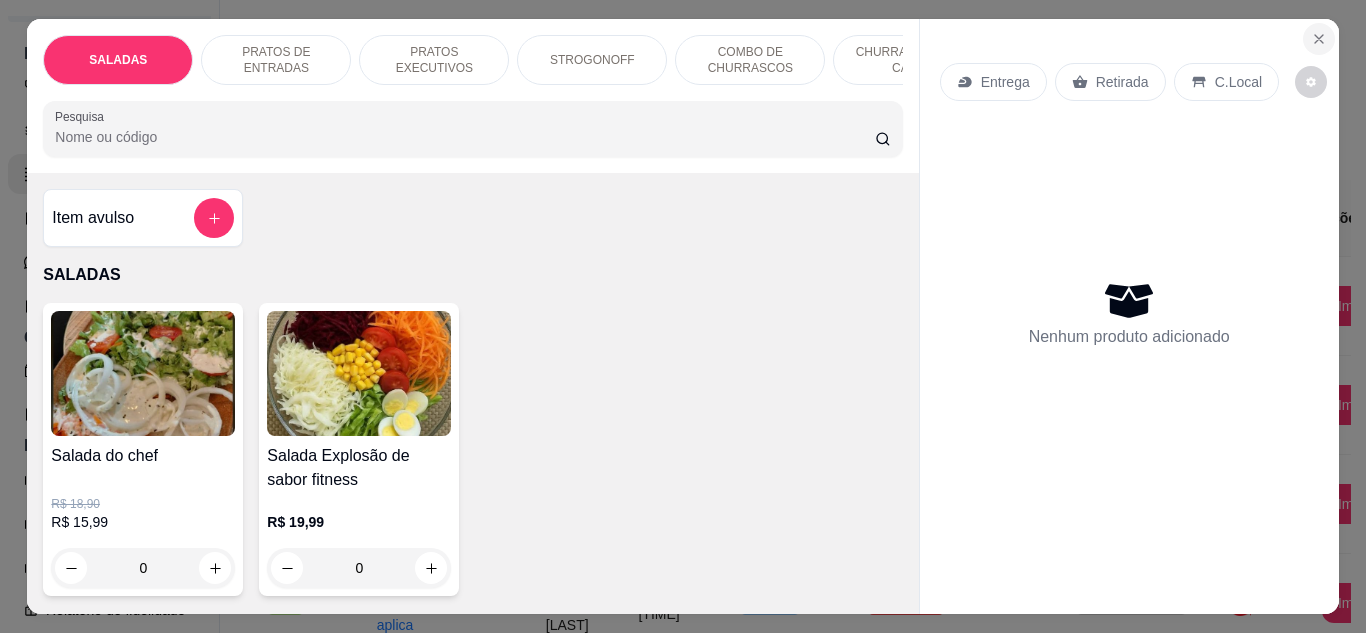 click 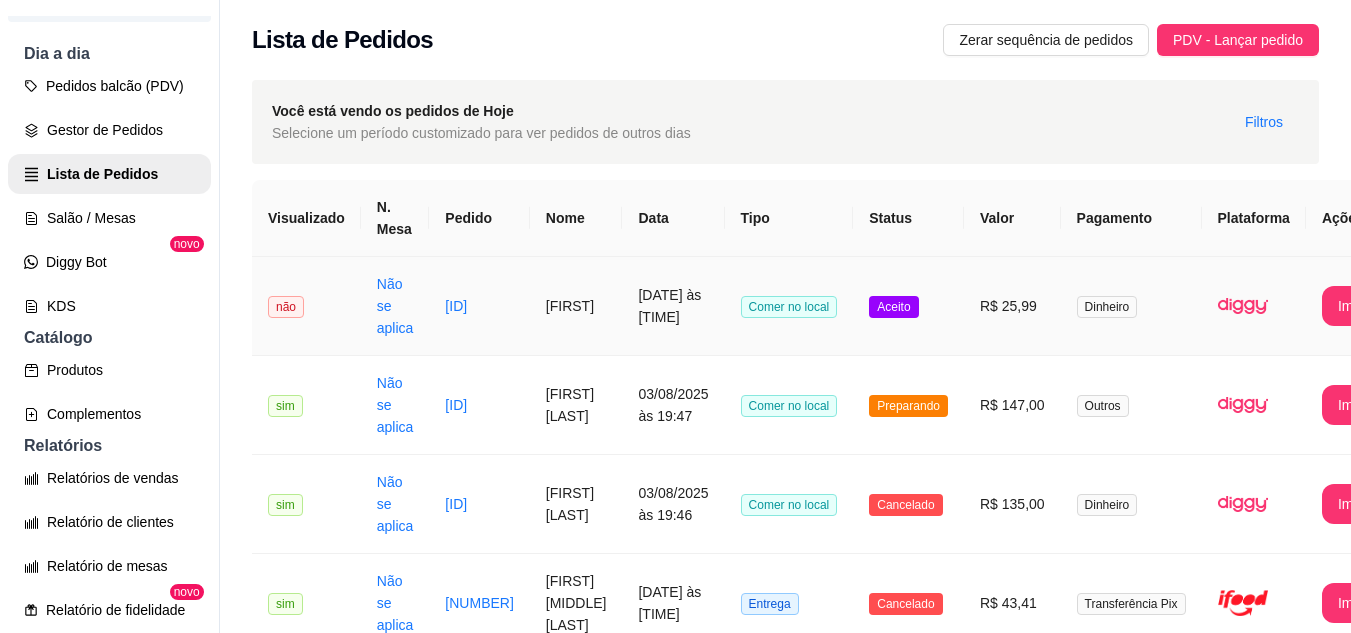 click on "[DATE] às [TIME]" at bounding box center (673, 306) 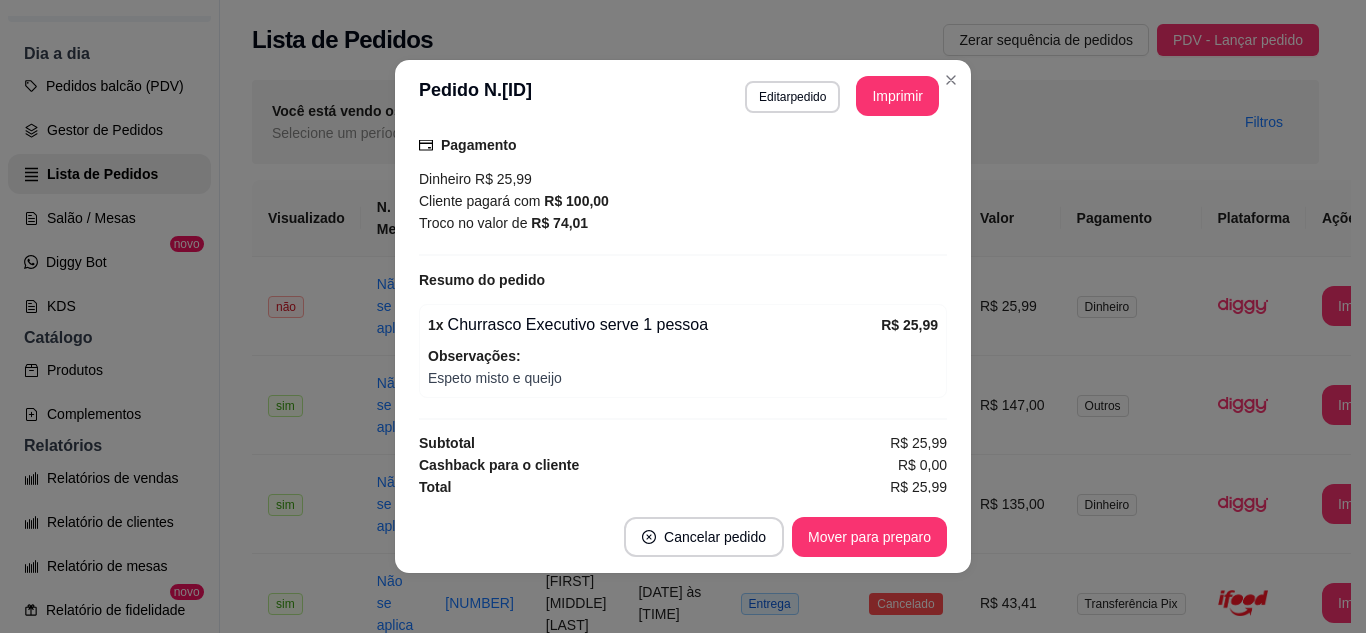 scroll, scrollTop: 326, scrollLeft: 0, axis: vertical 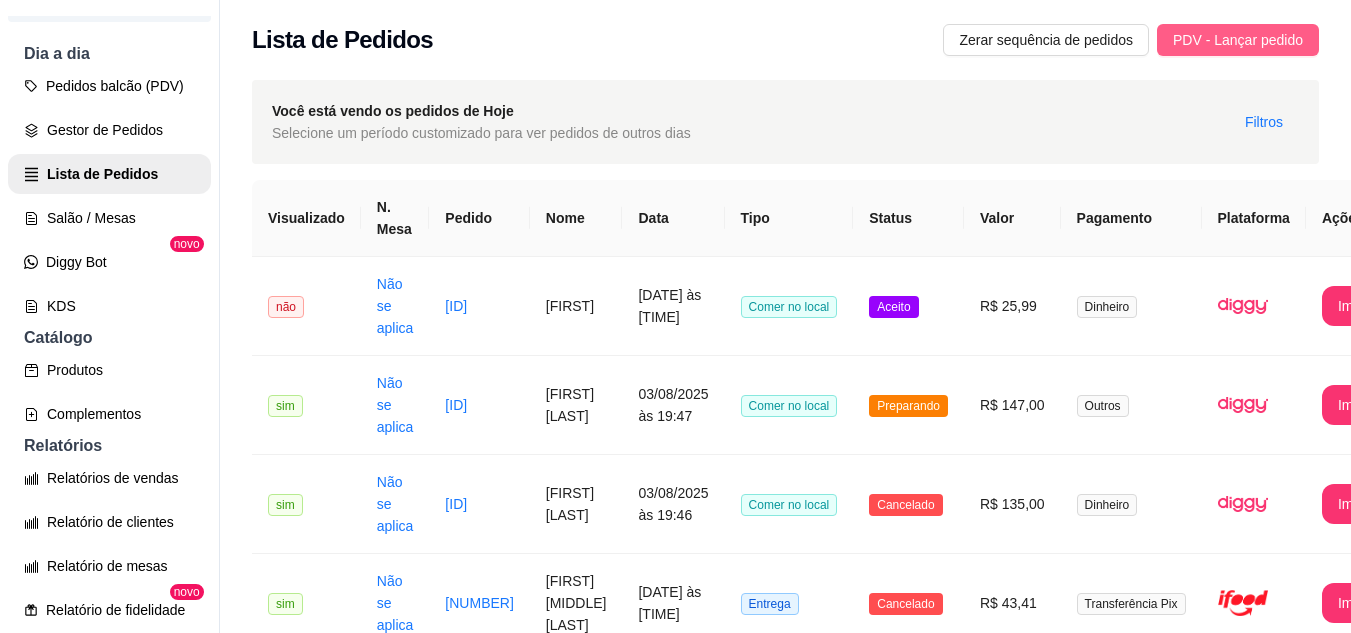 click on "PDV - Lançar pedido" at bounding box center [1238, 40] 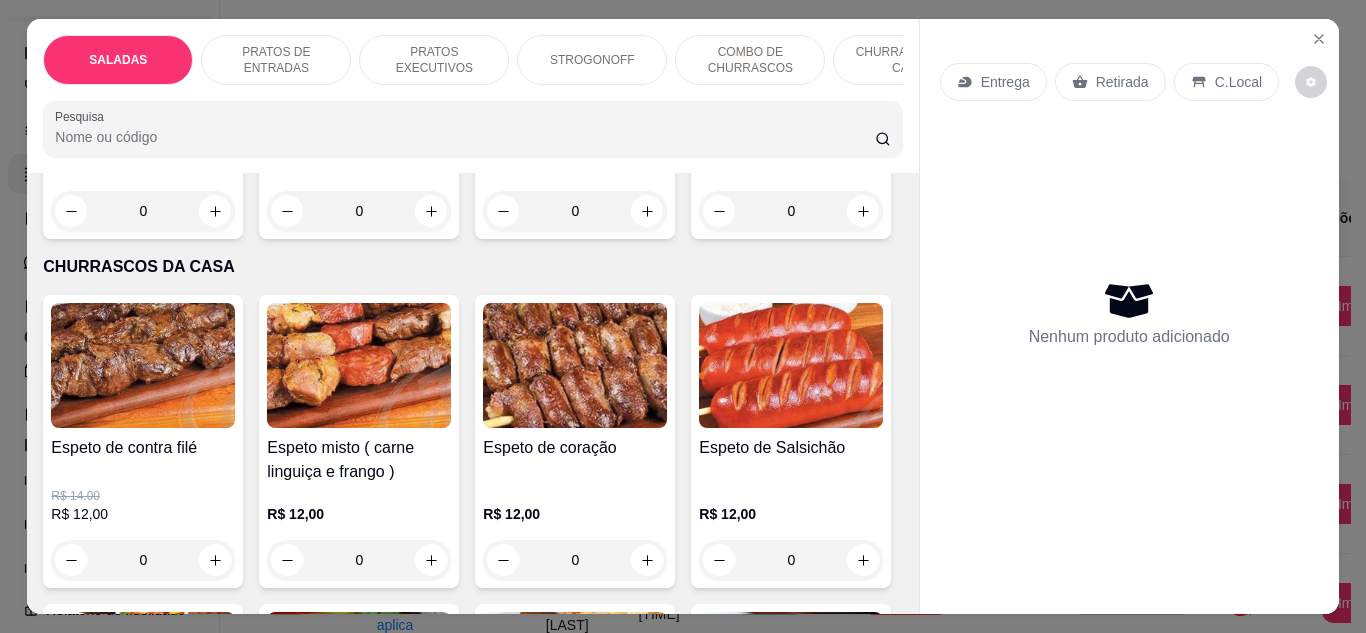 scroll, scrollTop: 2300, scrollLeft: 0, axis: vertical 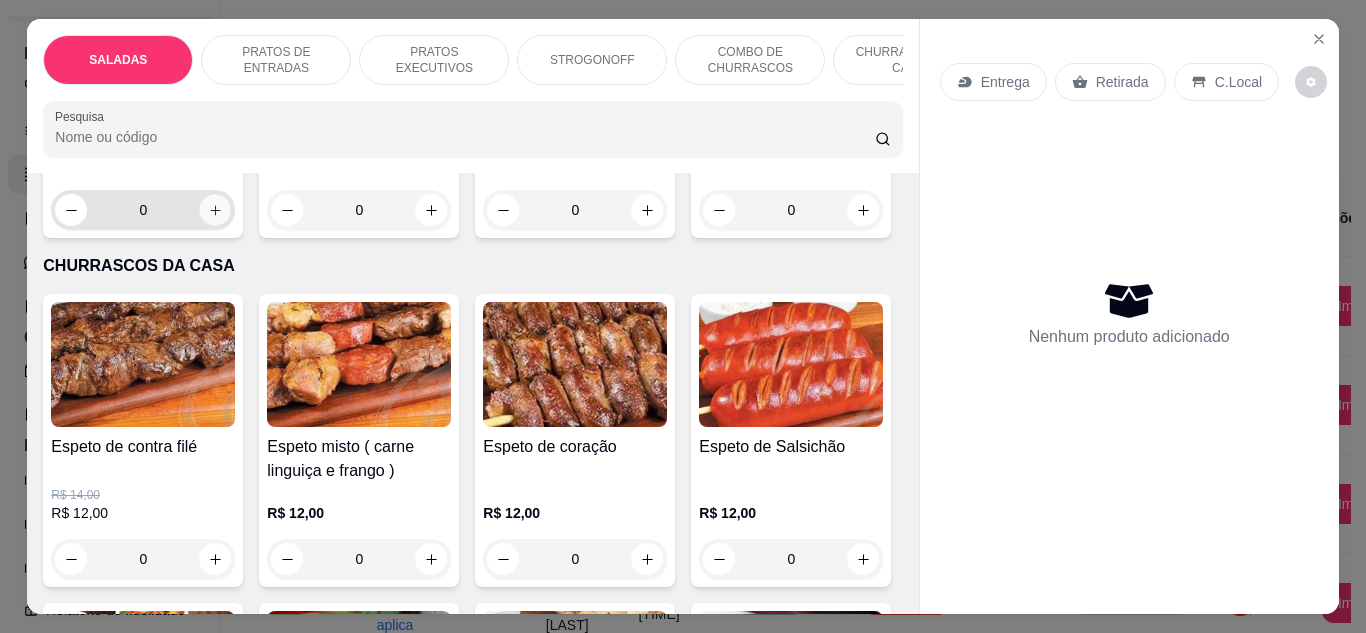click 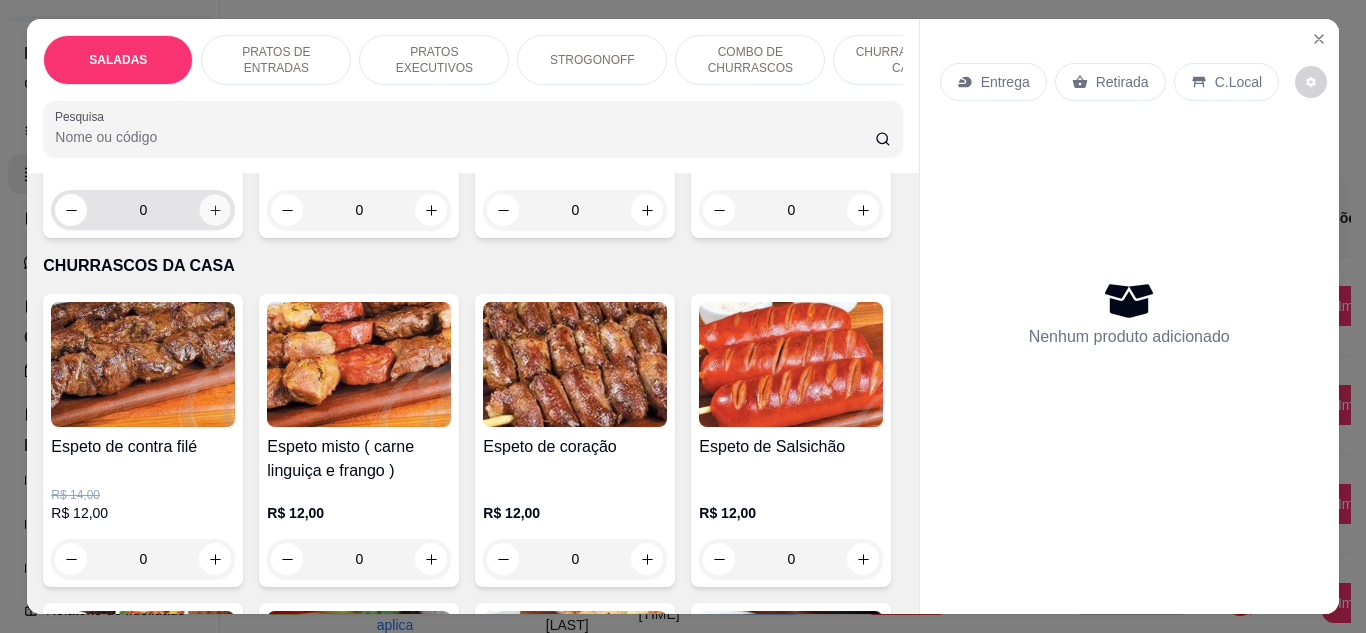 type on "1" 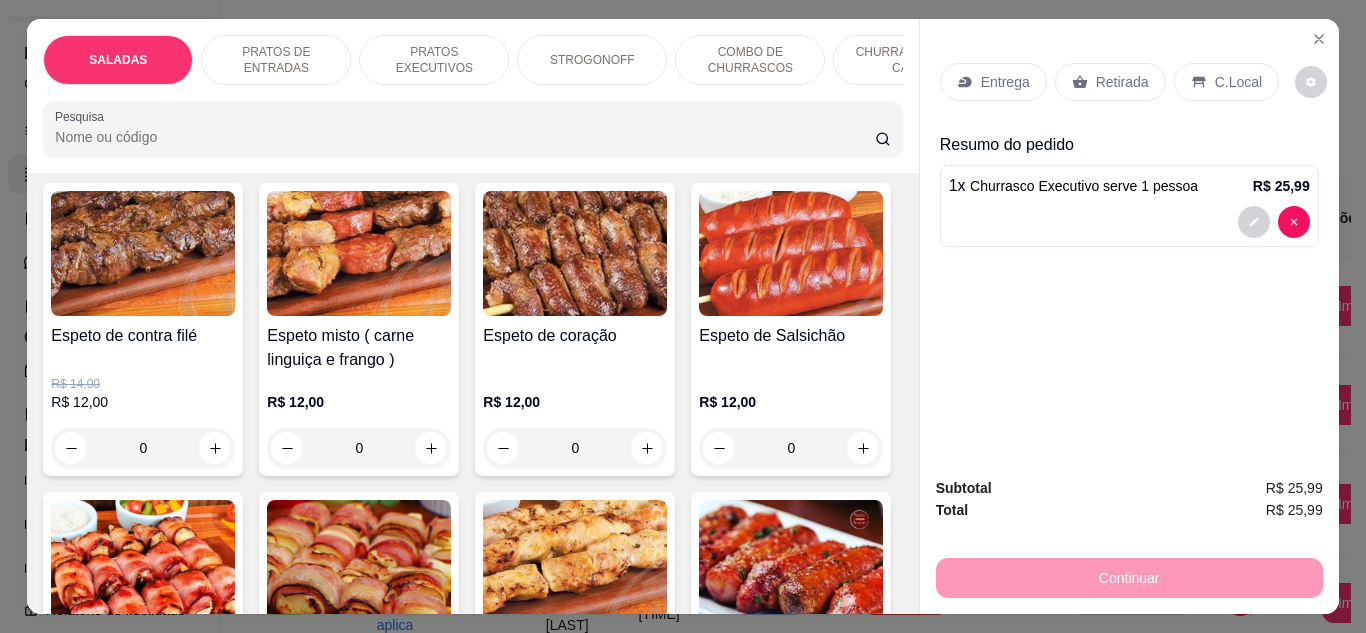 scroll, scrollTop: 2500, scrollLeft: 0, axis: vertical 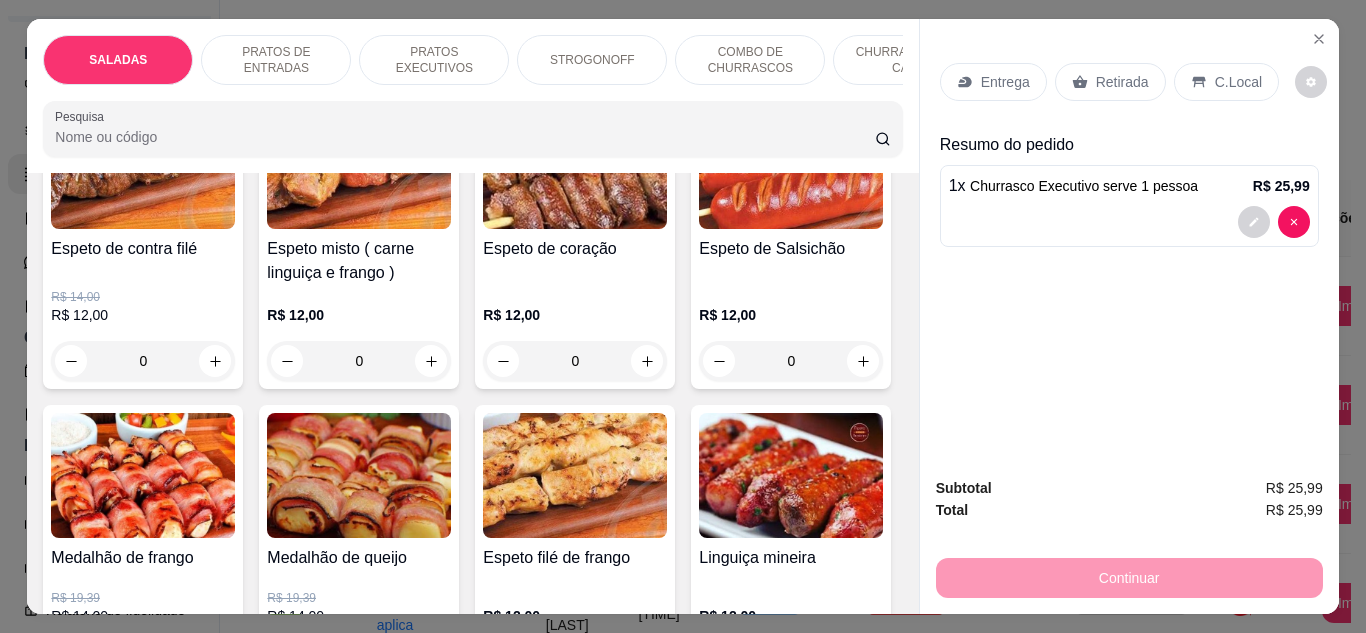 click on "CHURRASCOS DA CASA" at bounding box center (908, 60) 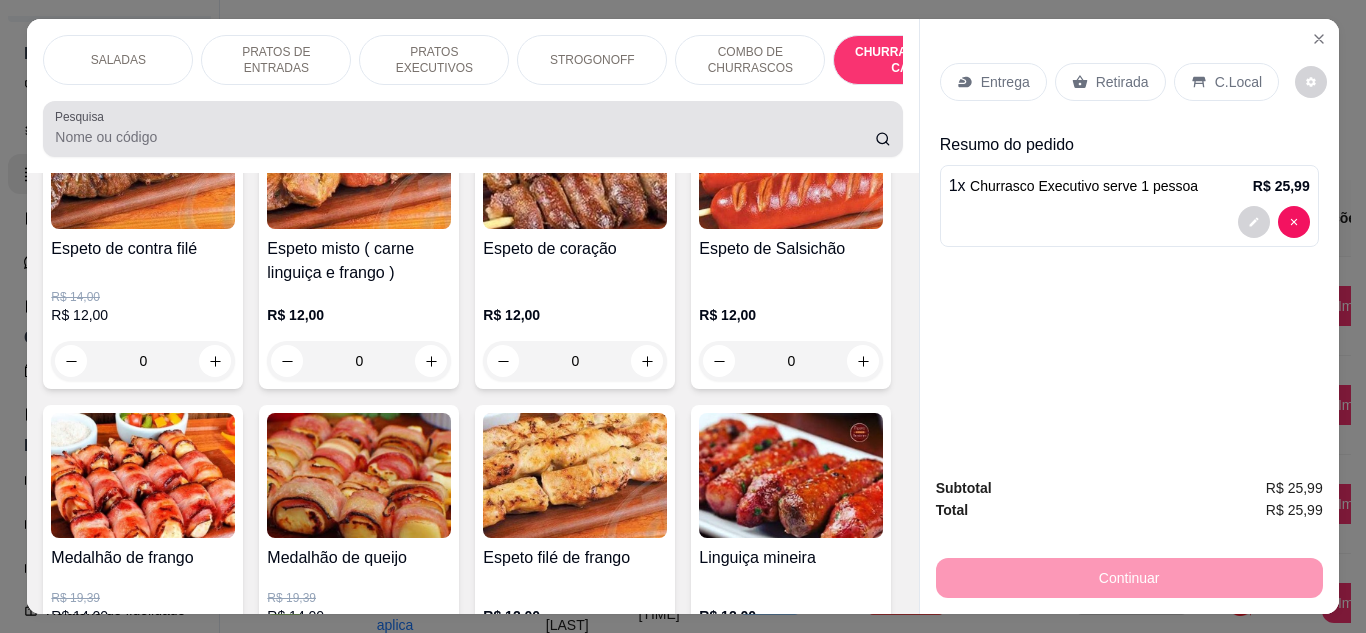 scroll, scrollTop: 2977, scrollLeft: 0, axis: vertical 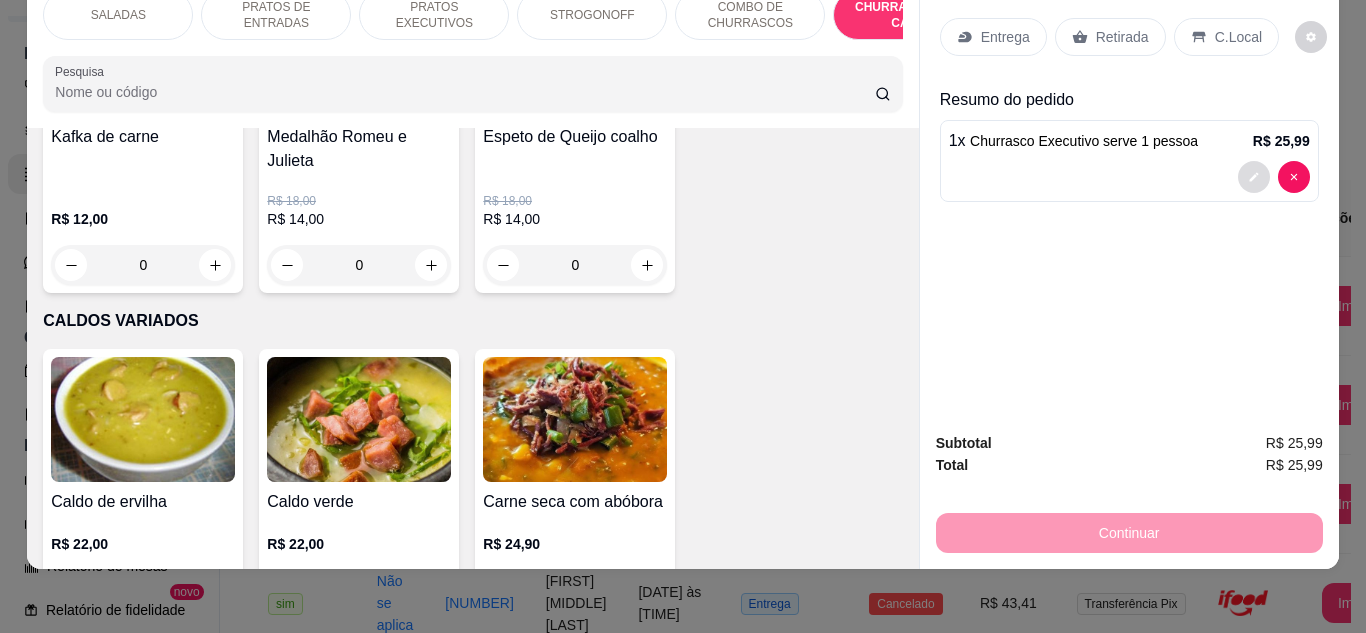 click 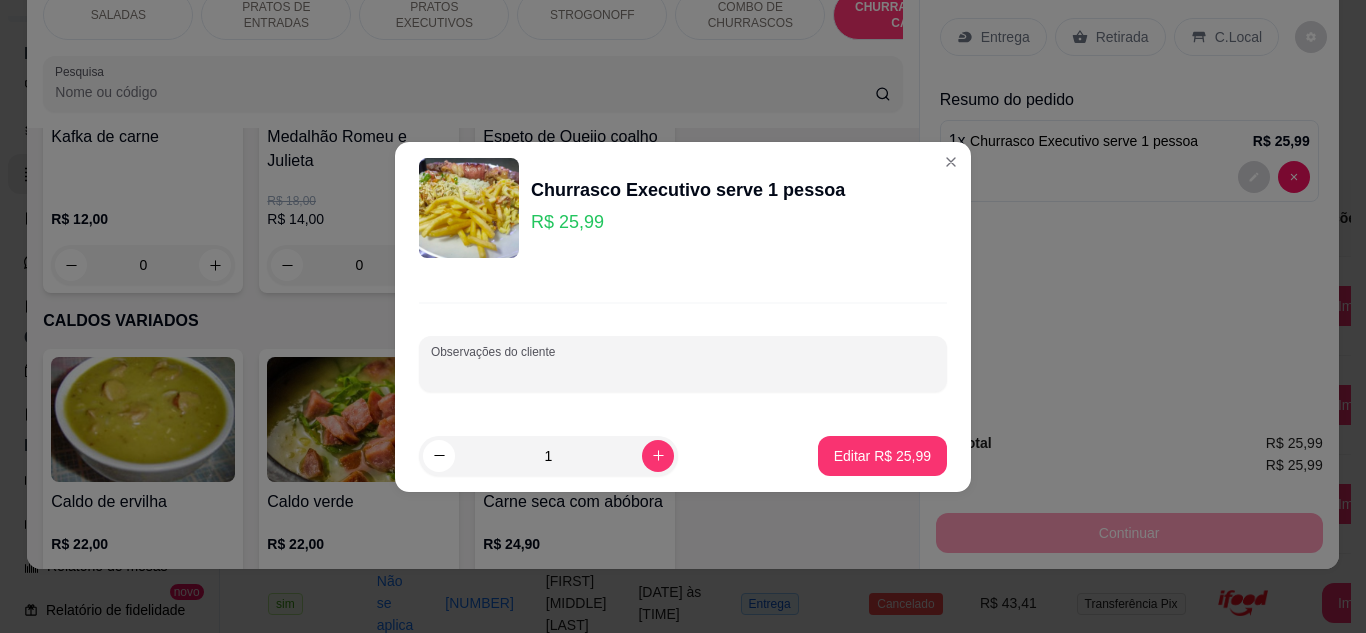 click on "Observações do cliente" at bounding box center [683, 372] 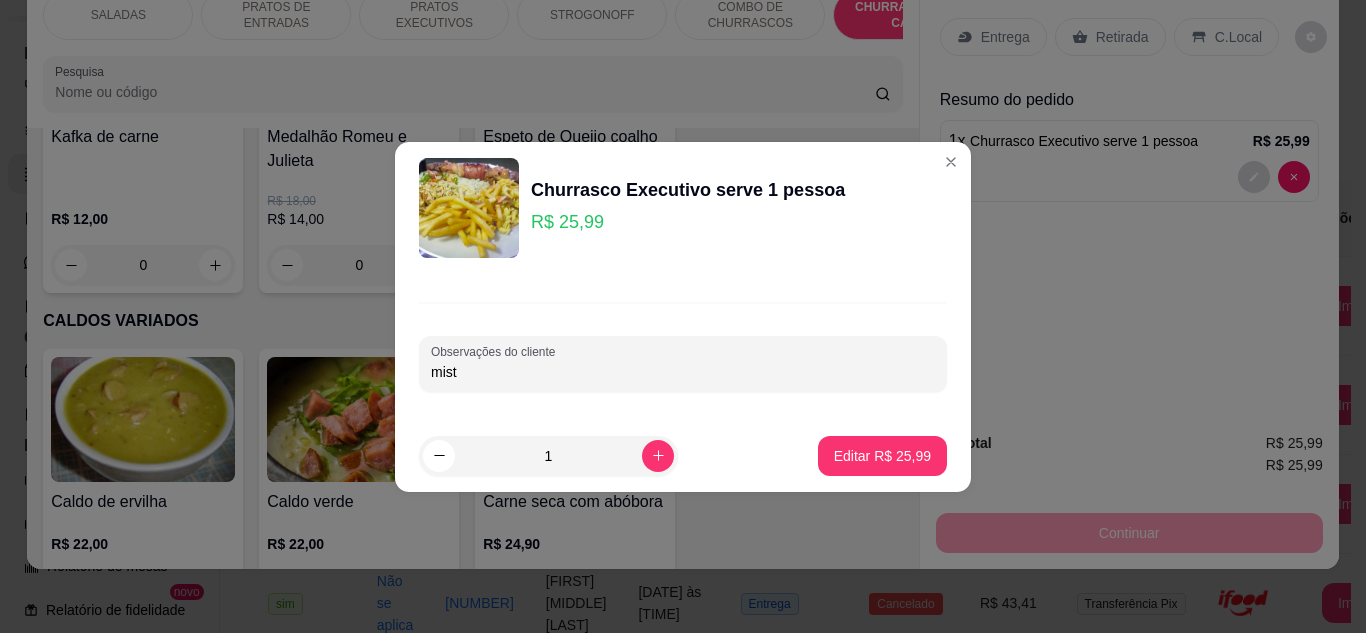 type on "misto" 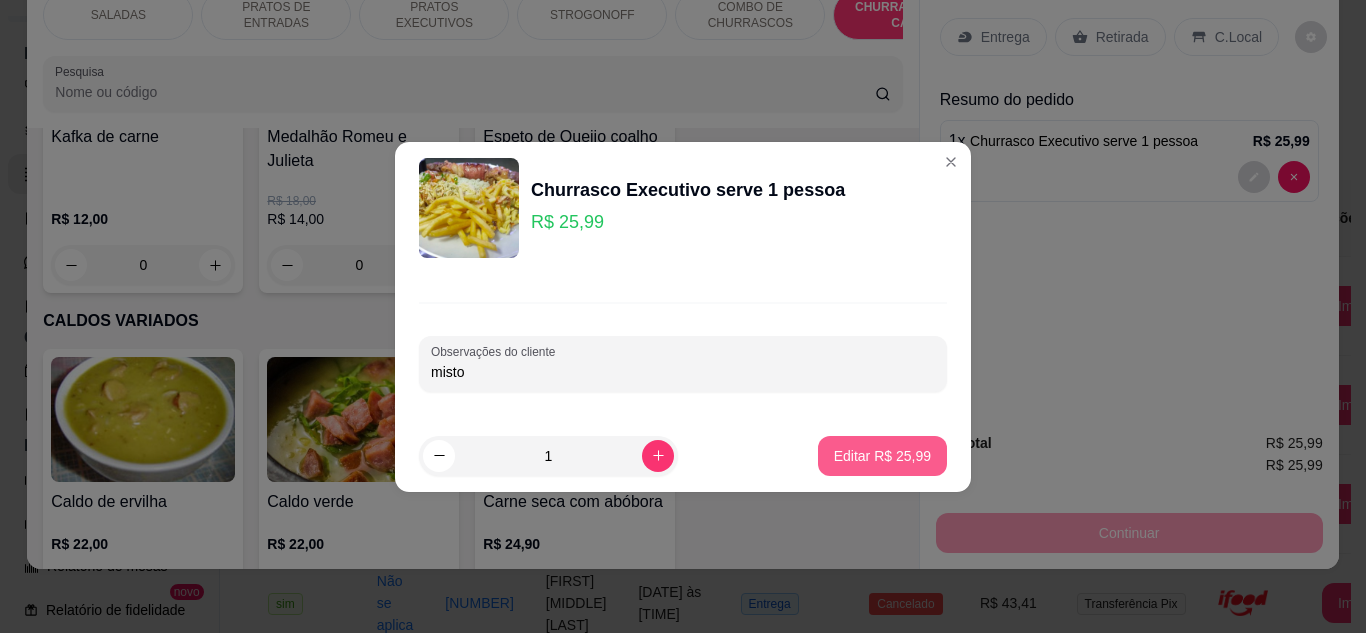 click on "Editar R$ 25,99" at bounding box center (882, 456) 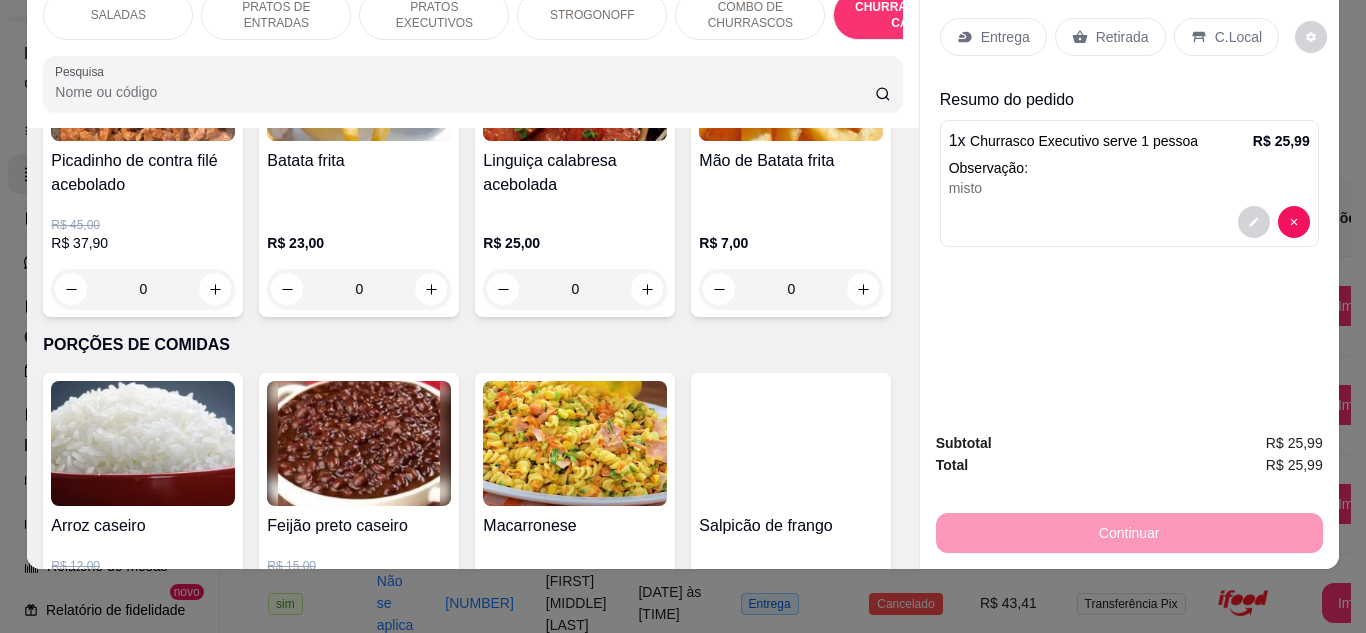 scroll, scrollTop: 3875, scrollLeft: 0, axis: vertical 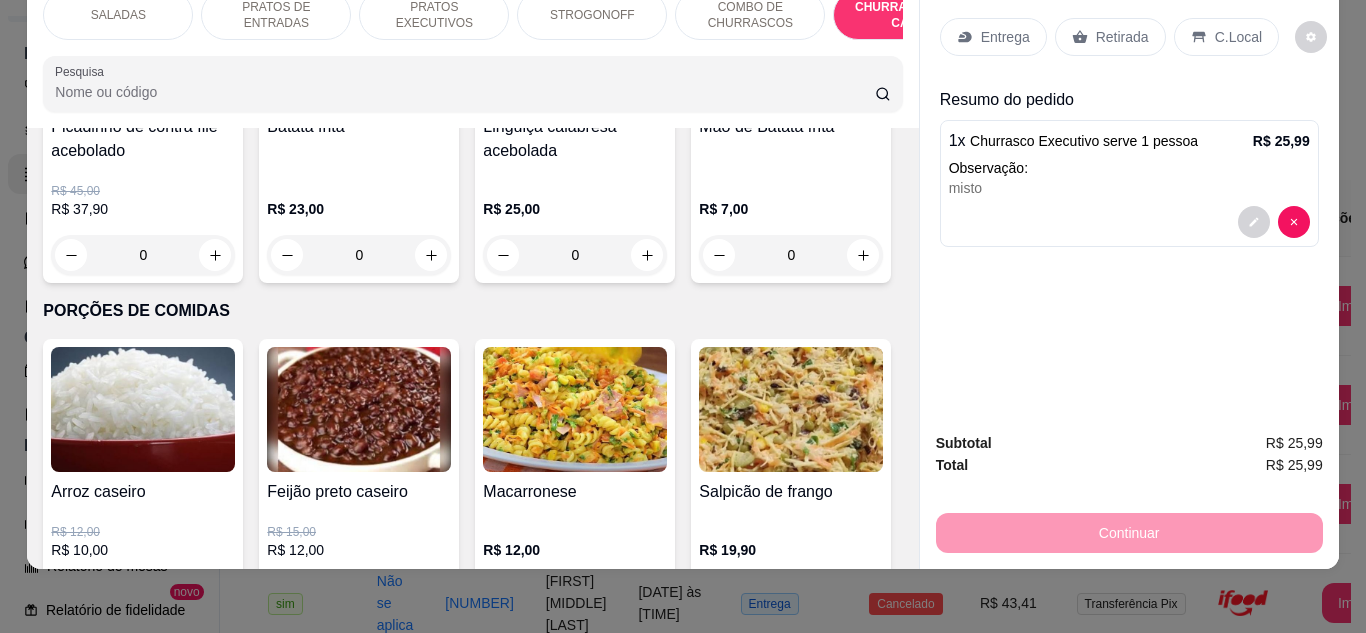 click 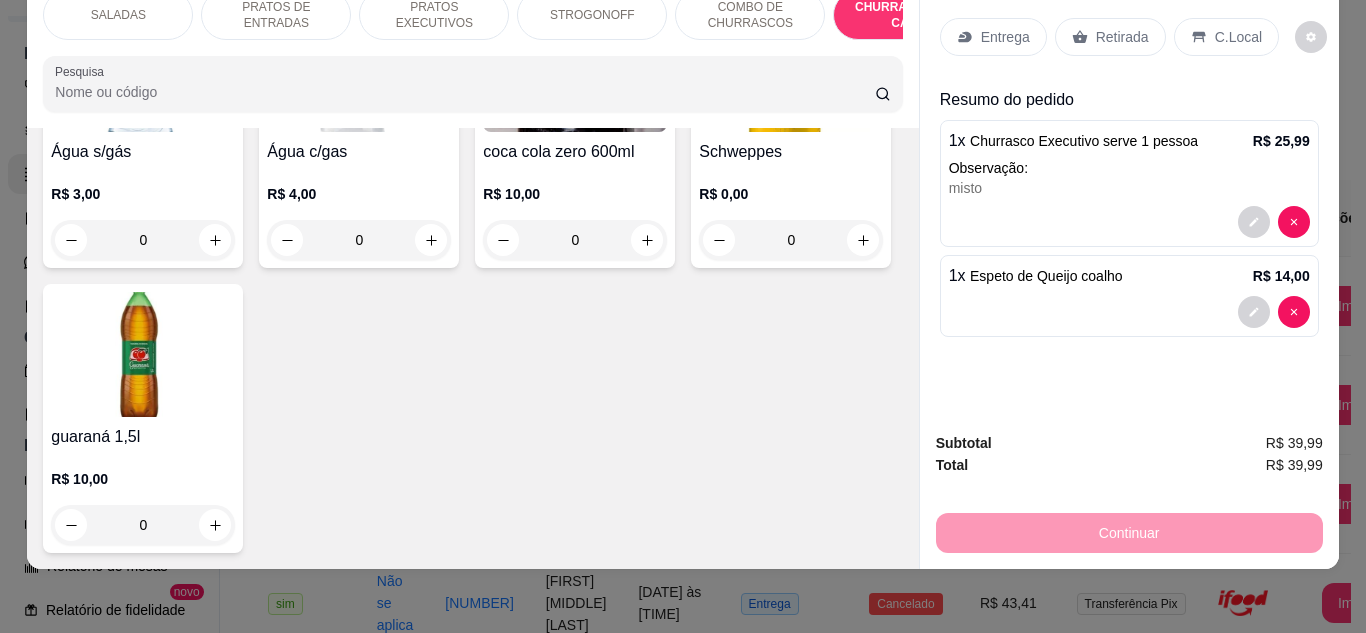 scroll, scrollTop: 6775, scrollLeft: 0, axis: vertical 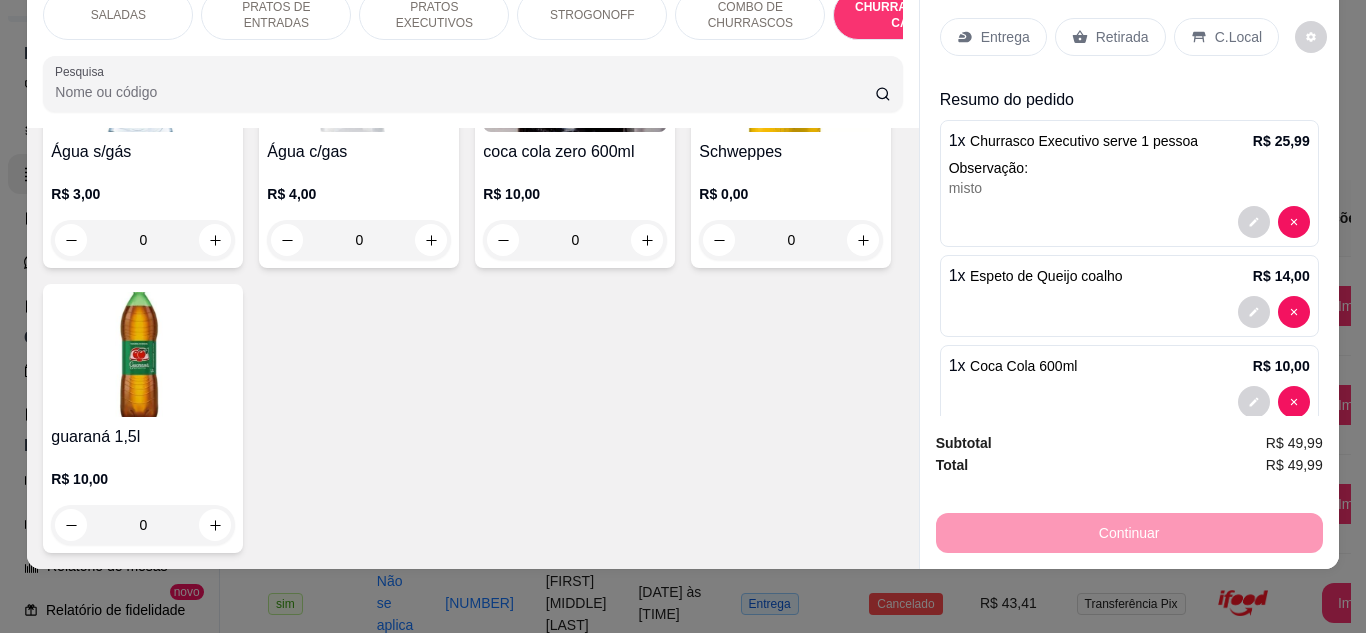 type on "1" 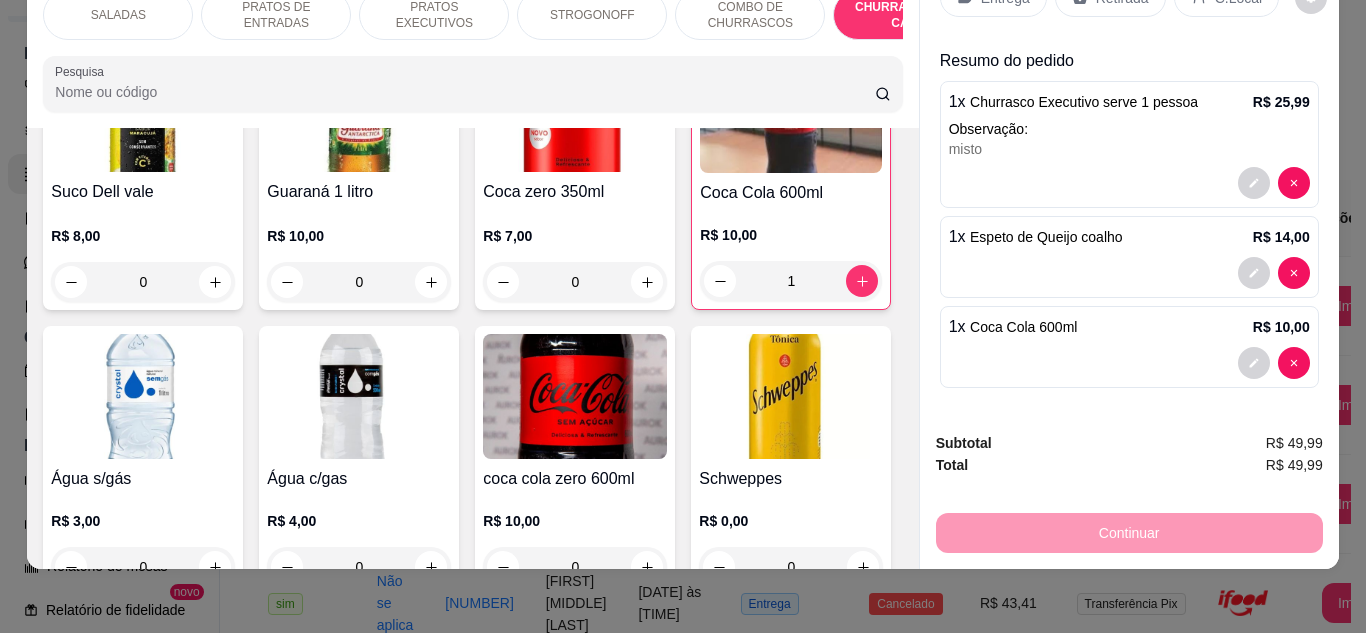 scroll, scrollTop: 5175, scrollLeft: 0, axis: vertical 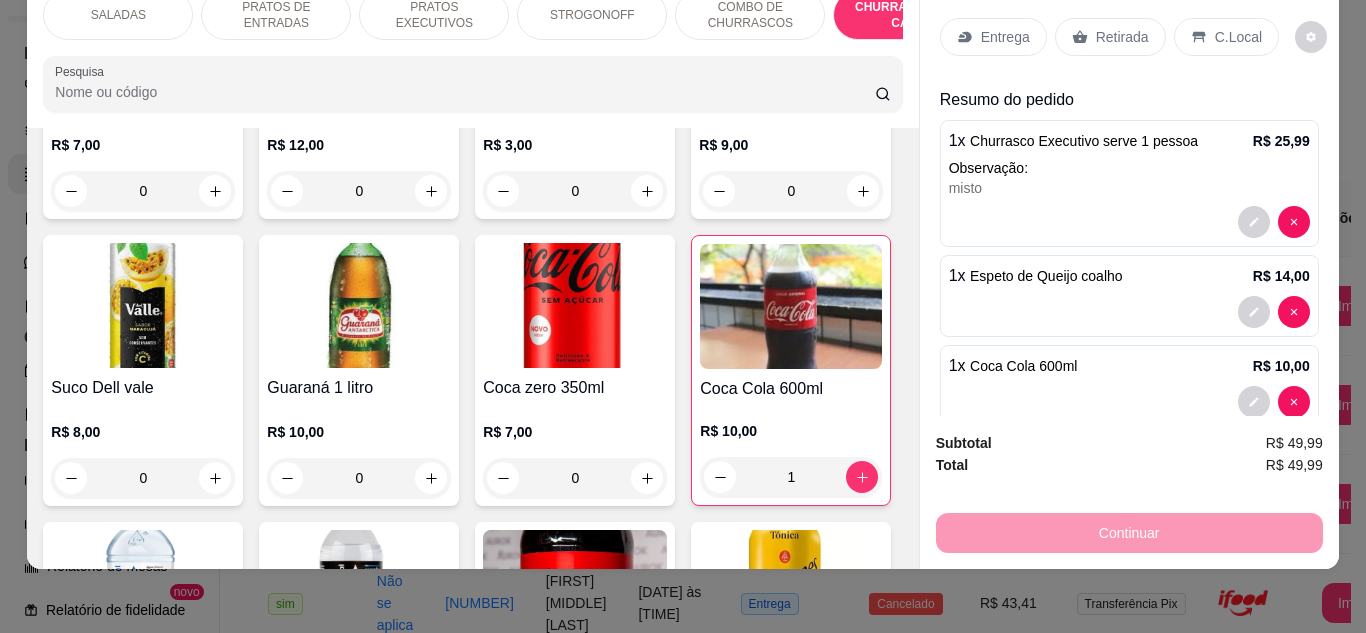 click on "C.Local" at bounding box center [1238, 37] 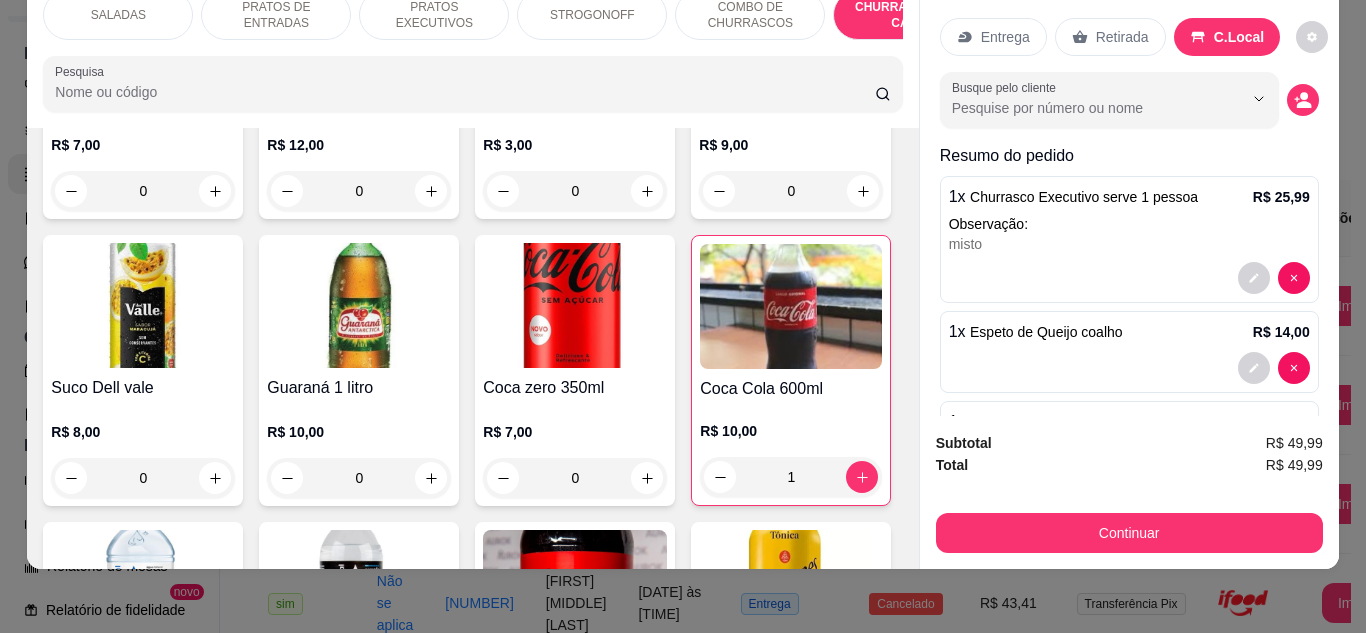 scroll, scrollTop: 95, scrollLeft: 0, axis: vertical 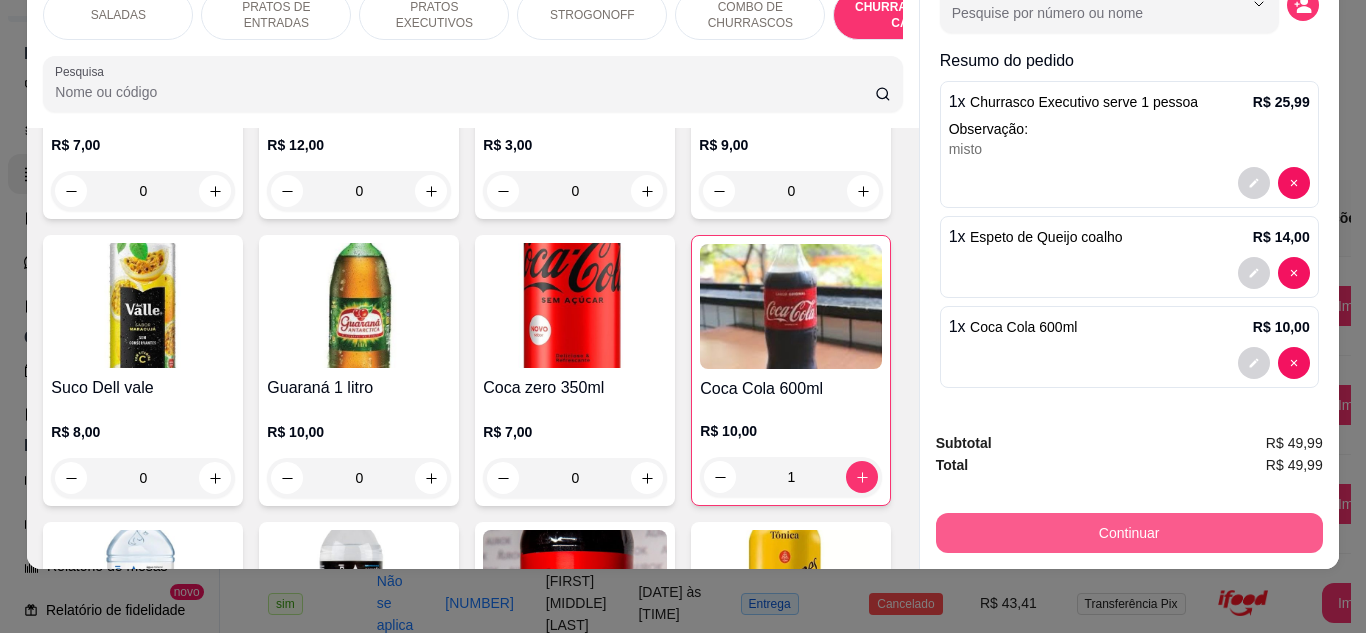 click on "Continuar" at bounding box center [1129, 533] 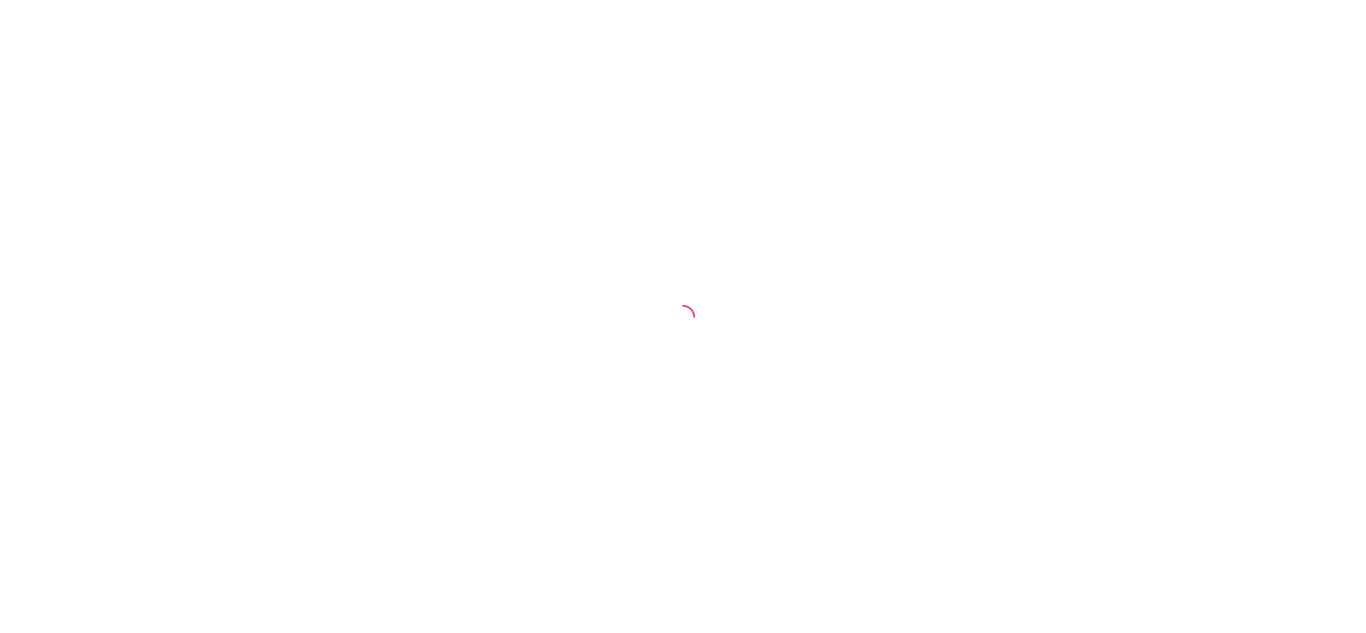 scroll, scrollTop: 0, scrollLeft: 0, axis: both 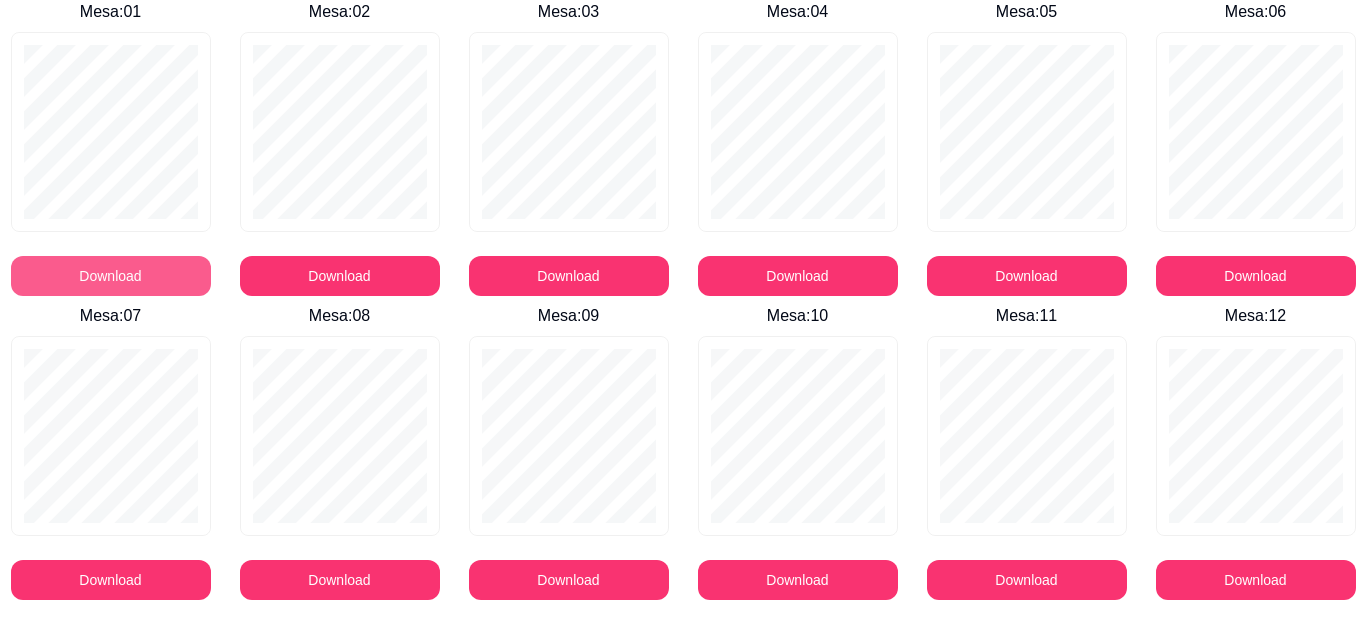 click on "Download" at bounding box center [111, 276] 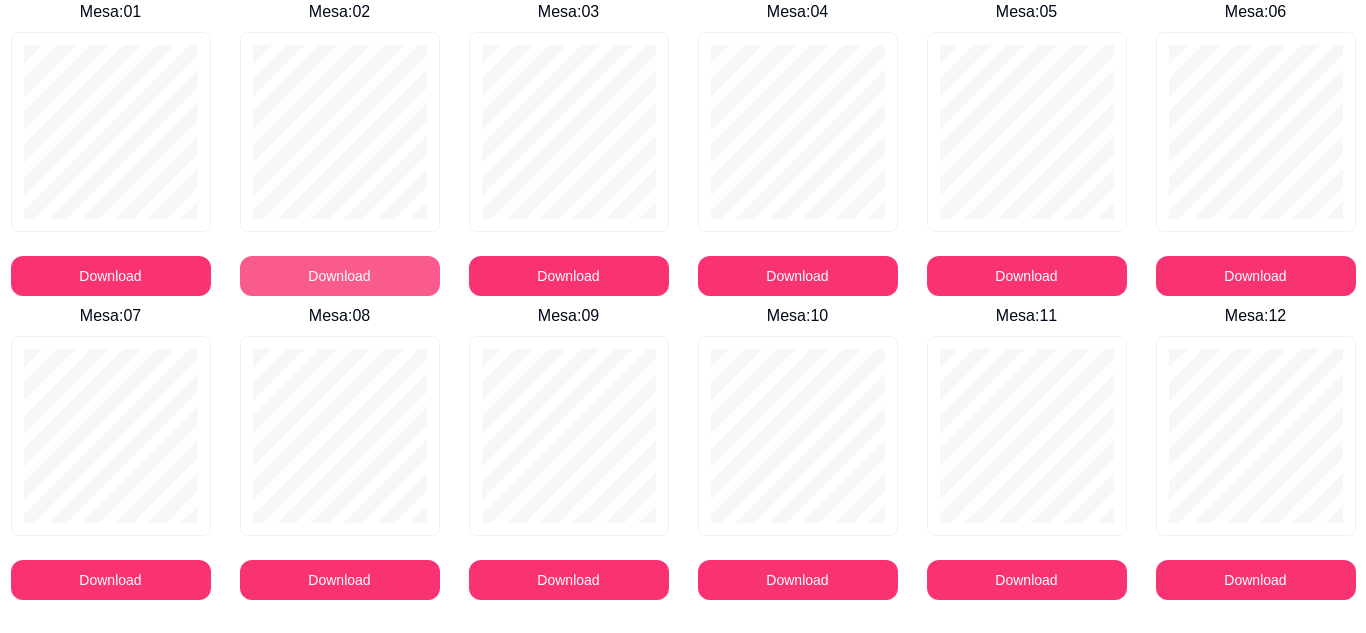 click on "Download" at bounding box center [340, 276] 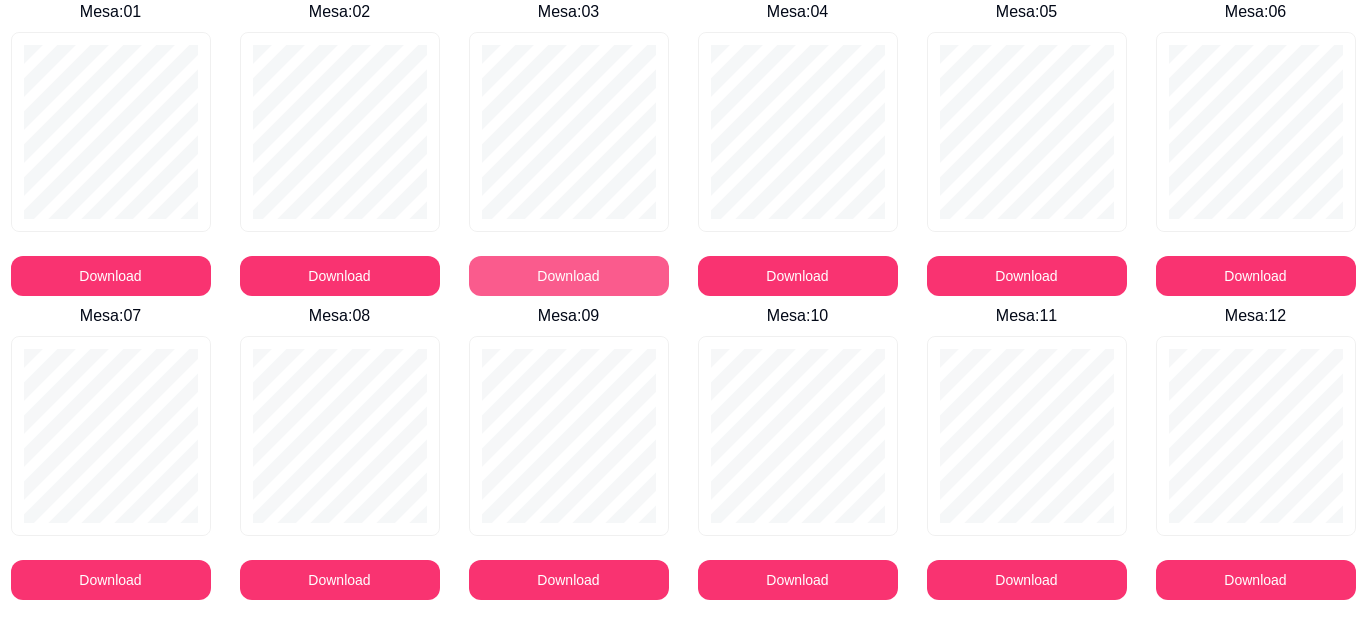 click on "Download" at bounding box center [569, 276] 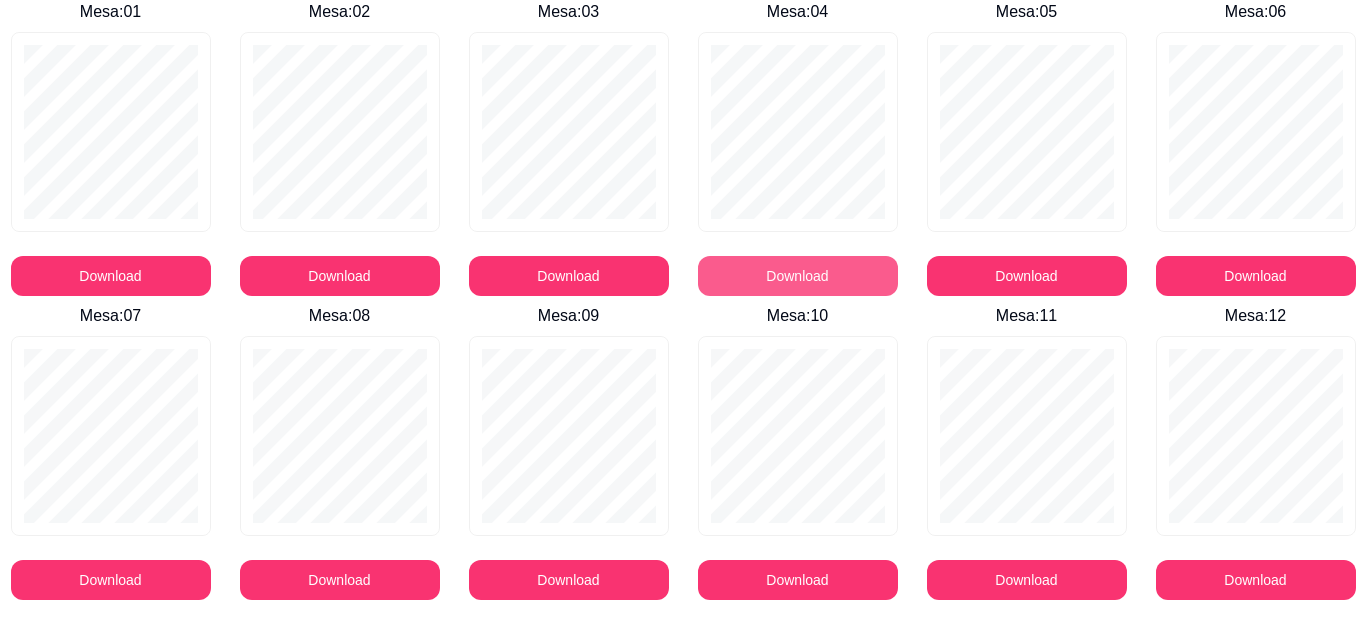 click on "Download" at bounding box center (798, 276) 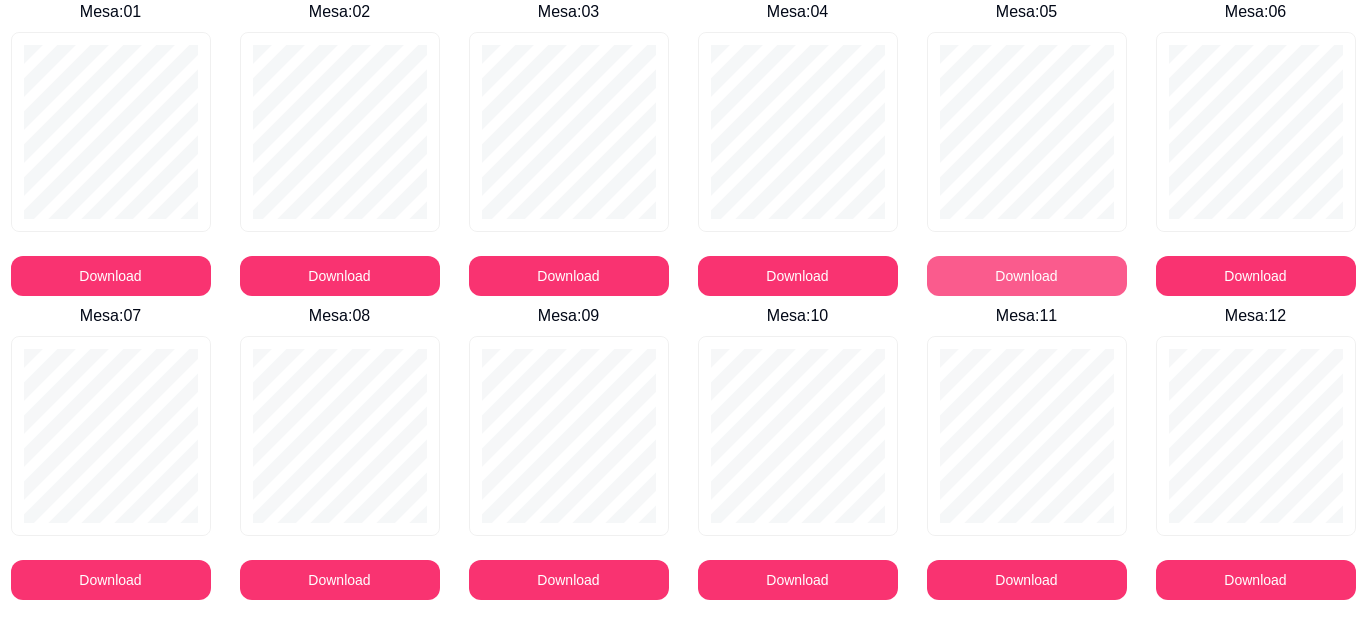 click on "Download" at bounding box center (1027, 276) 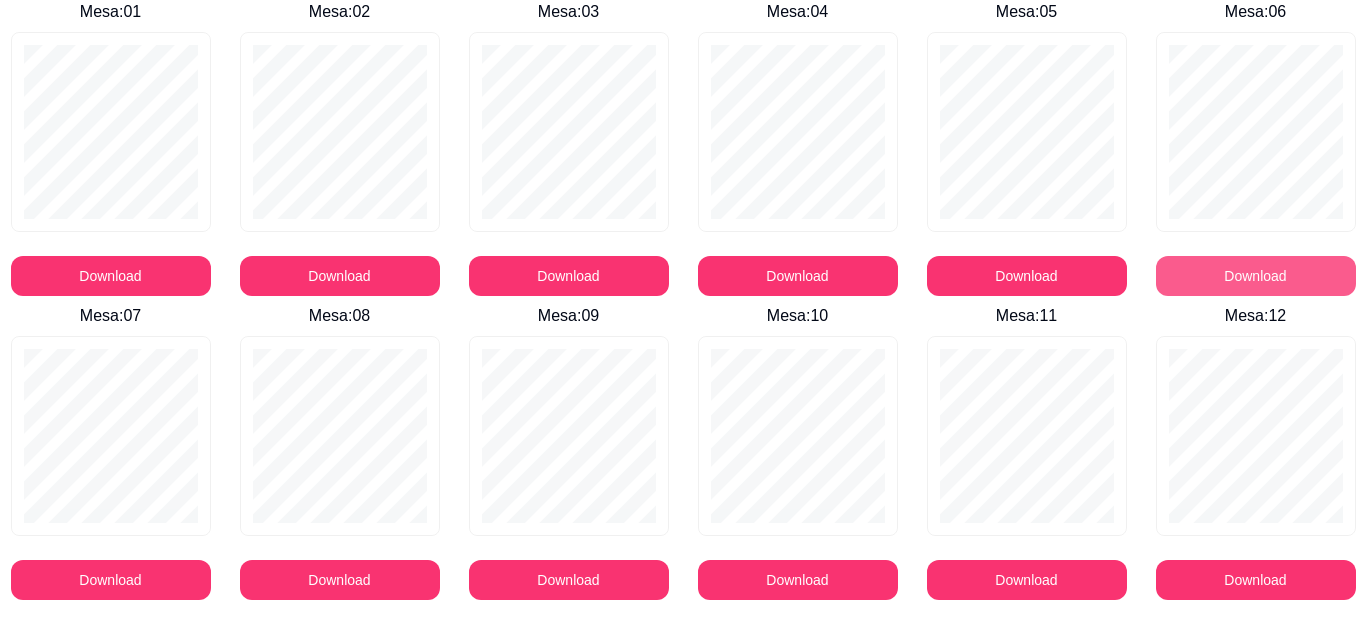 click on "Download" at bounding box center (1256, 276) 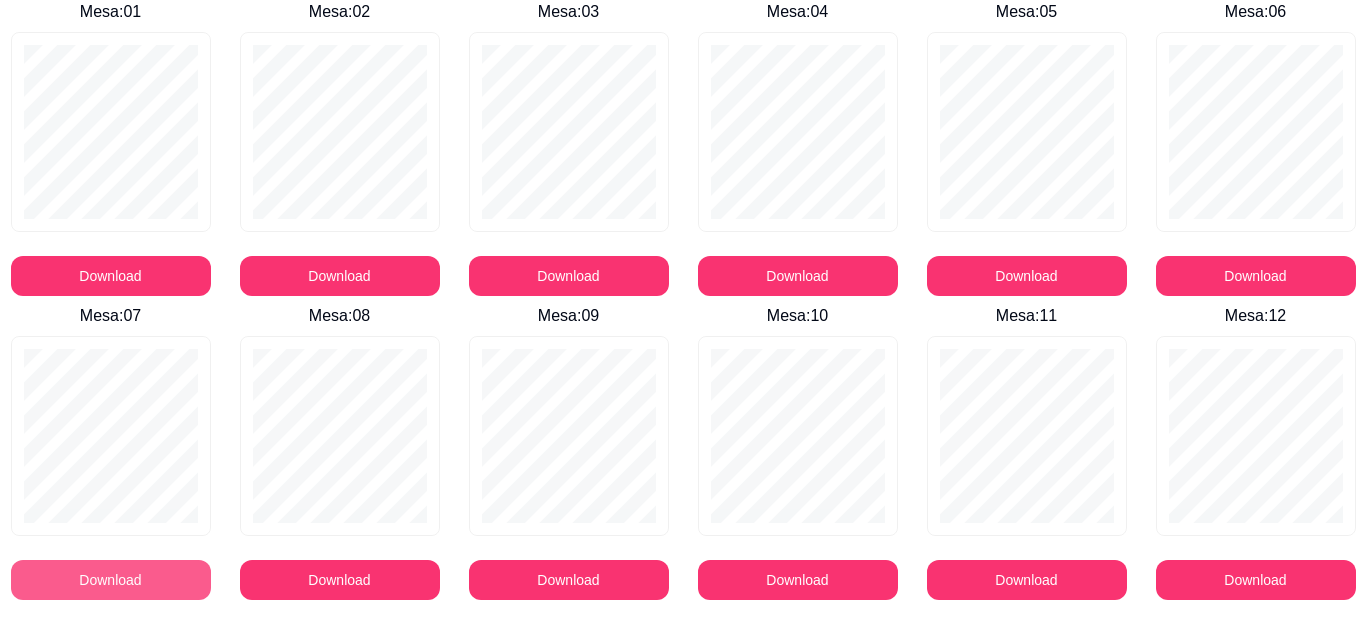 click on "Download" at bounding box center [111, 580] 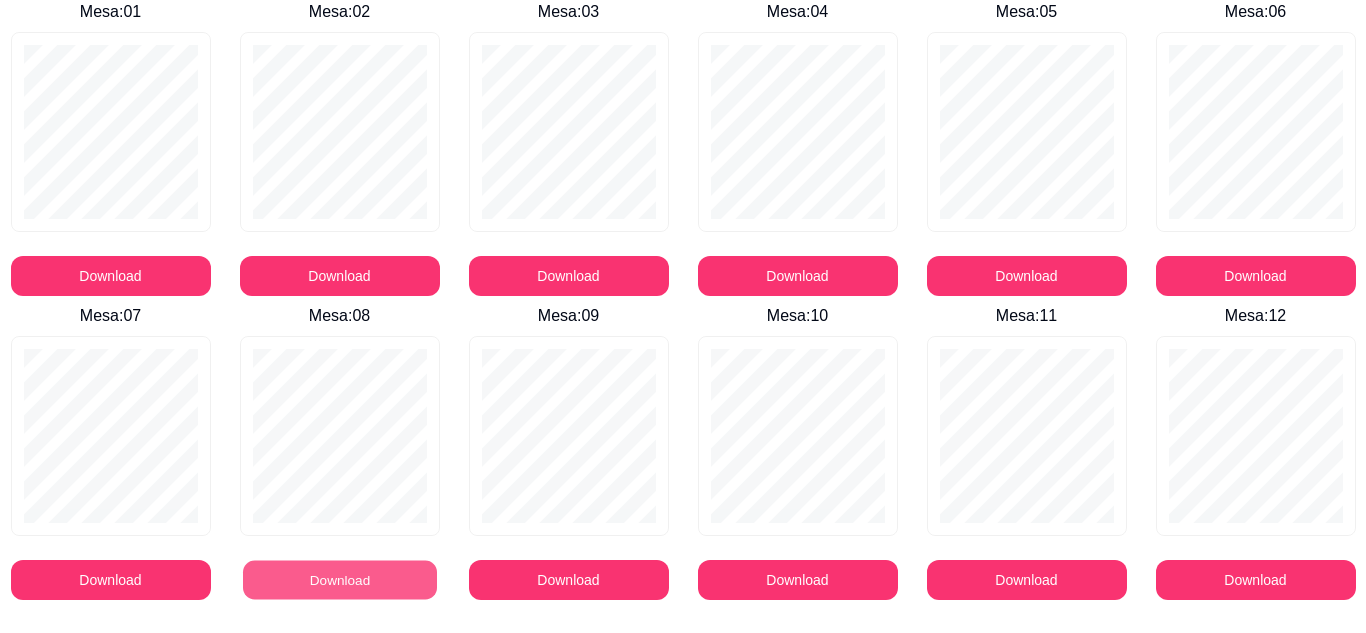 click on "Download" at bounding box center [340, 580] 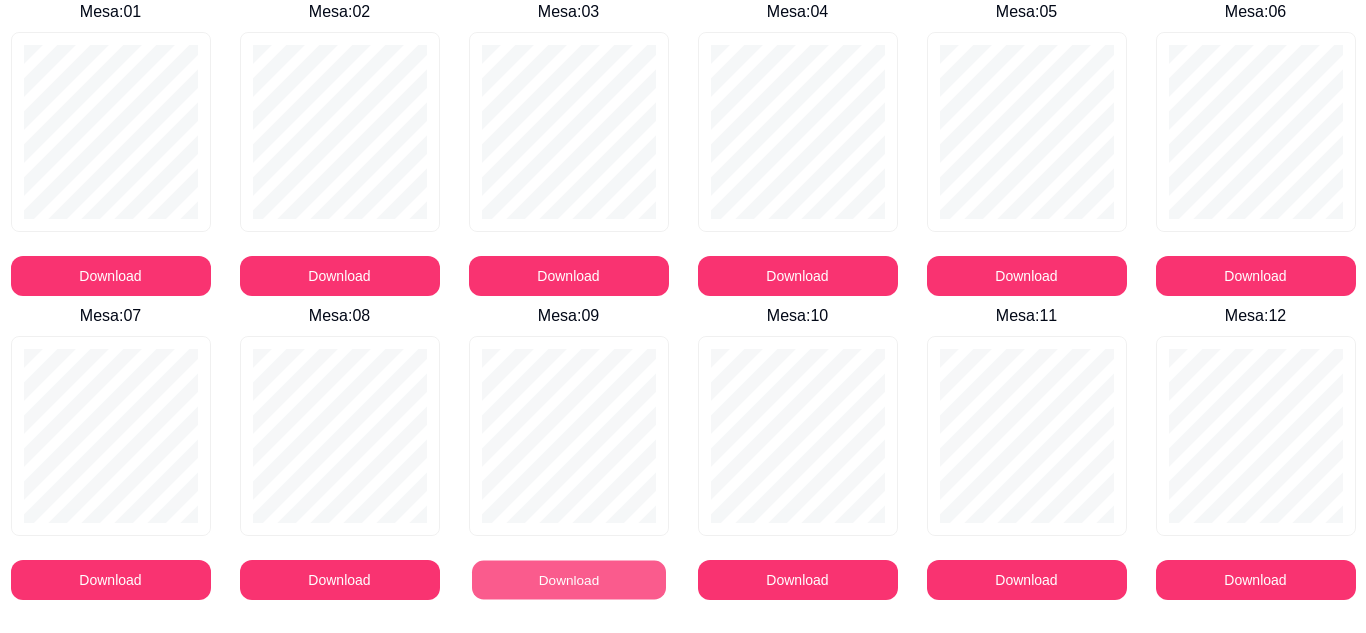 click on "Download" at bounding box center [569, 580] 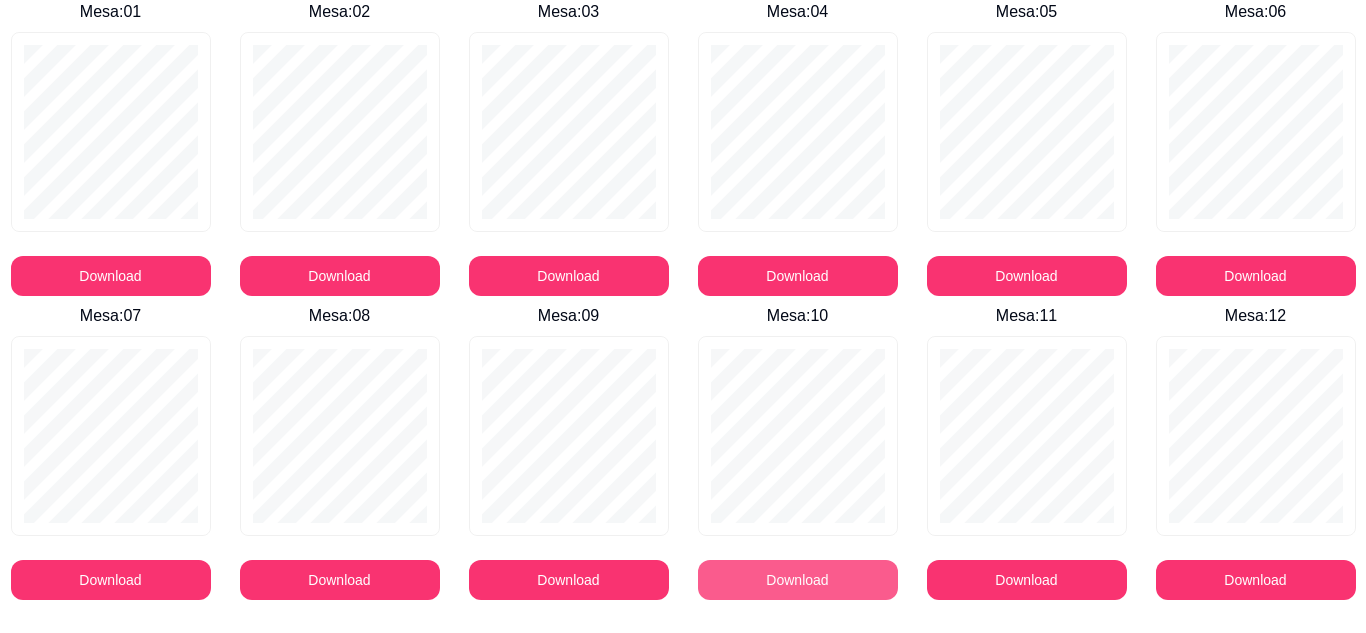 click on "Download" at bounding box center [798, 580] 